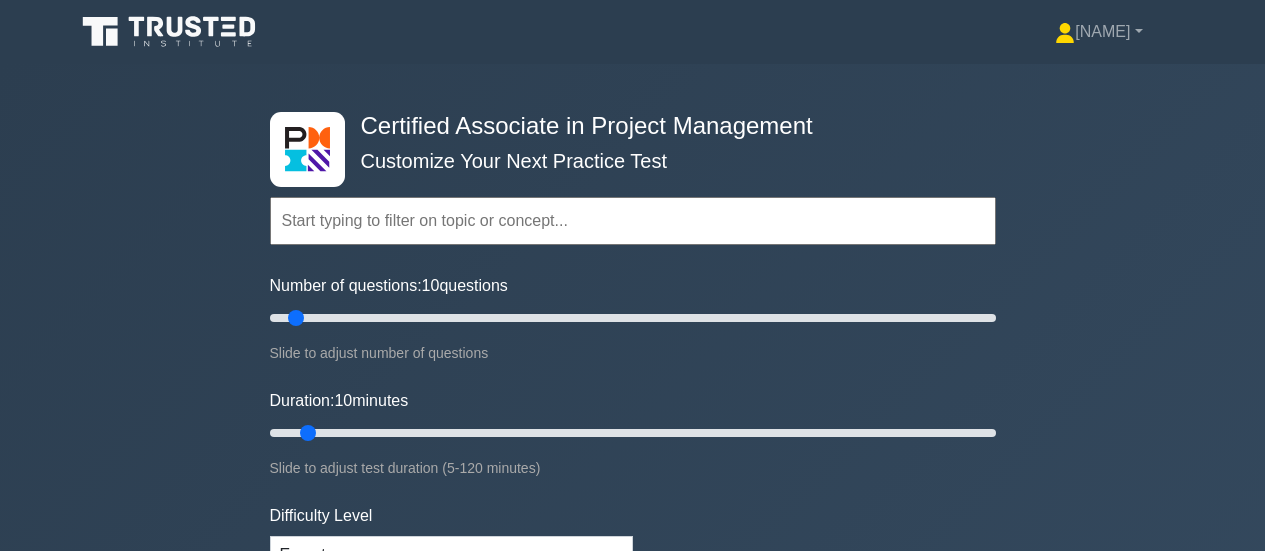 scroll, scrollTop: 0, scrollLeft: 0, axis: both 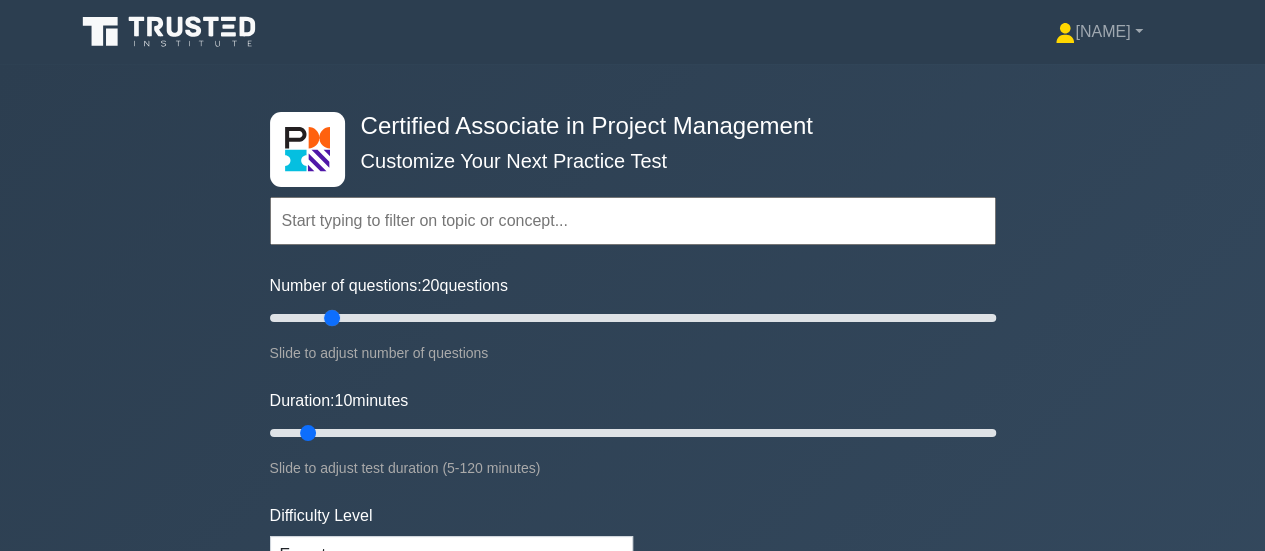drag, startPoint x: 297, startPoint y: 315, endPoint x: 335, endPoint y: 314, distance: 38.013157 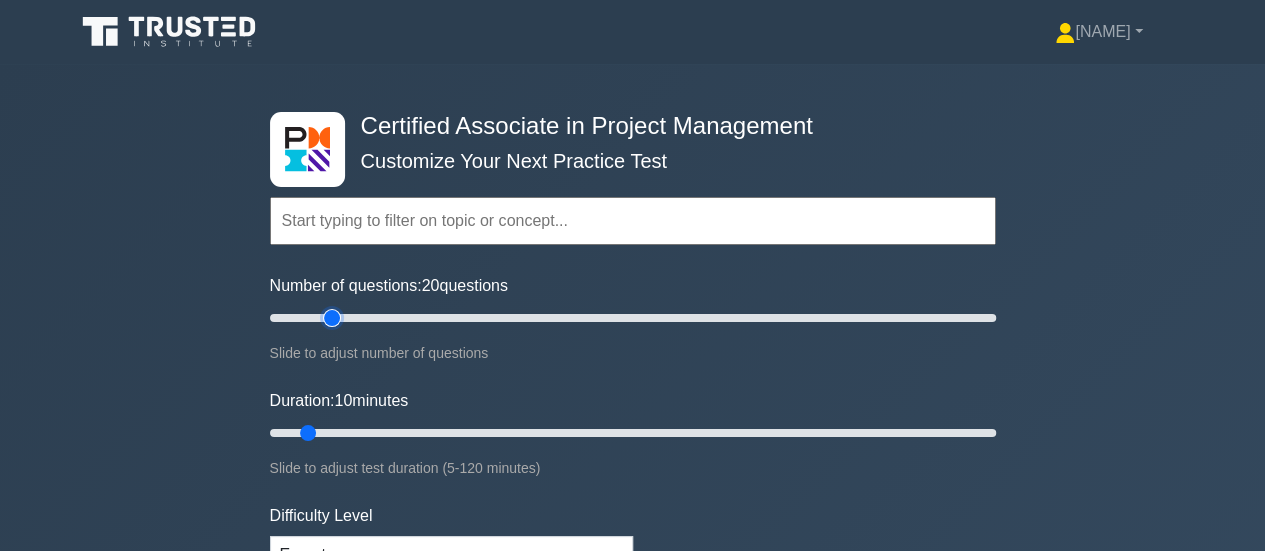 type on "20" 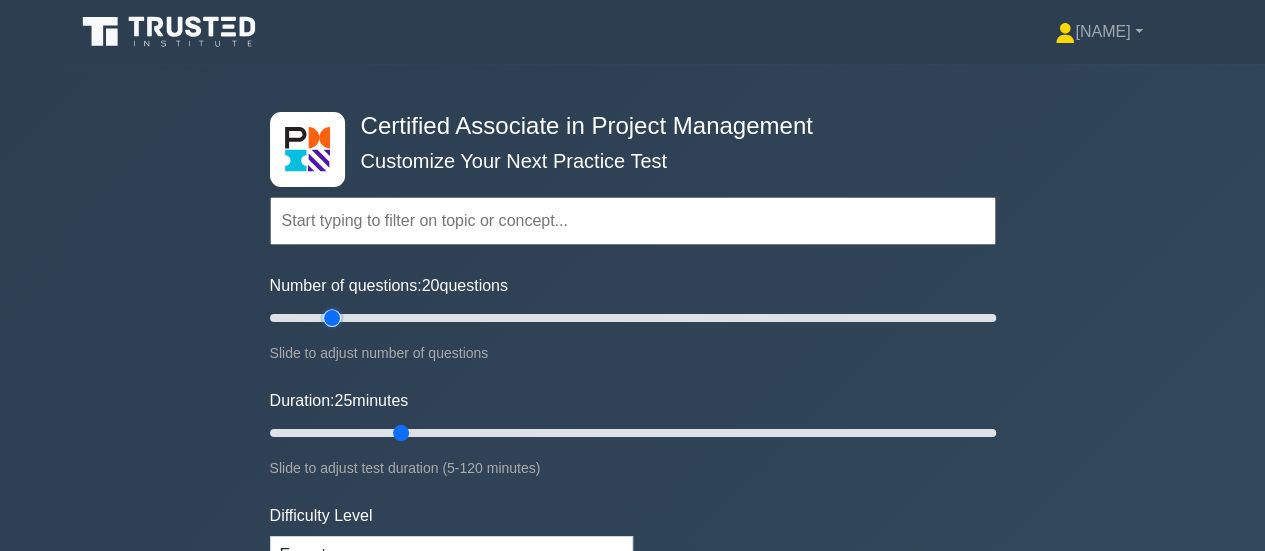 drag, startPoint x: 302, startPoint y: 415, endPoint x: 392, endPoint y: 423, distance: 90.35486 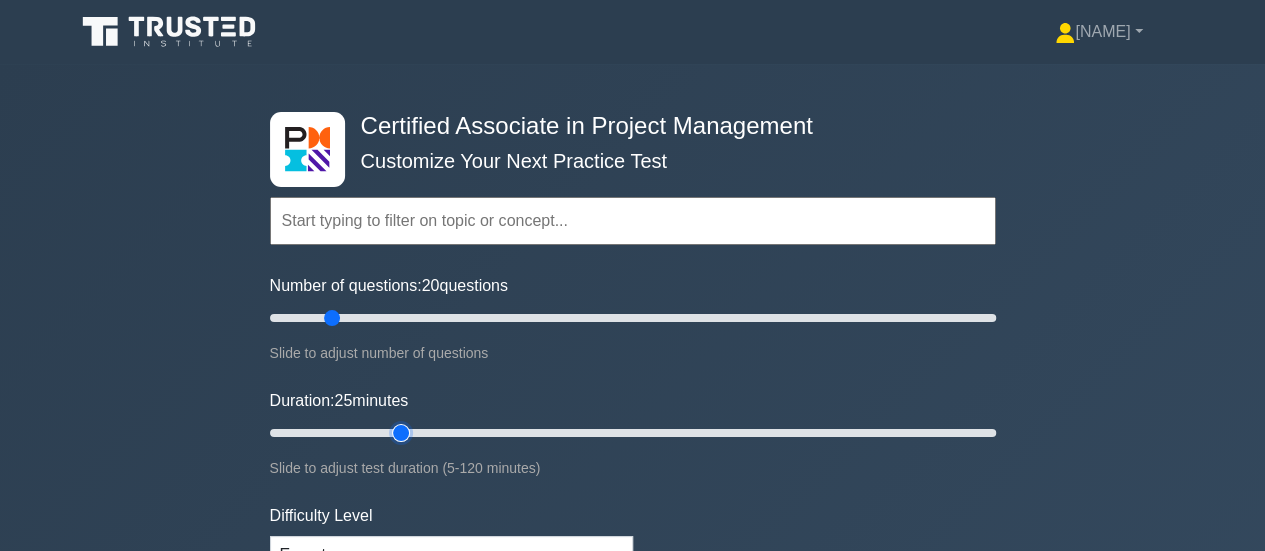 type on "25" 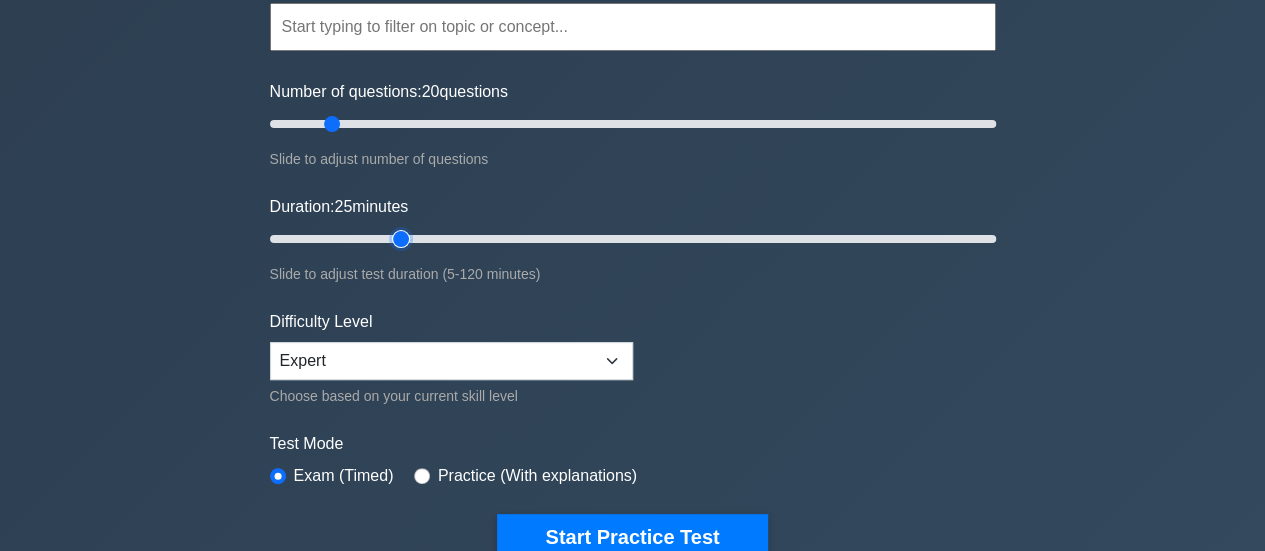 scroll, scrollTop: 200, scrollLeft: 0, axis: vertical 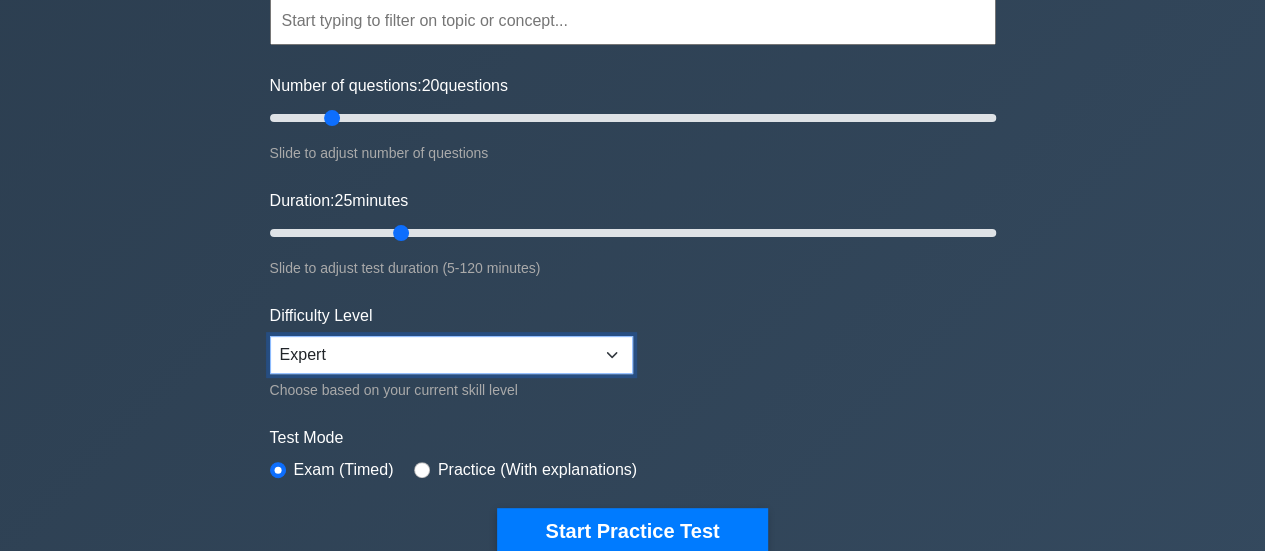 click on "Beginner
Intermediate
Expert" at bounding box center [451, 355] 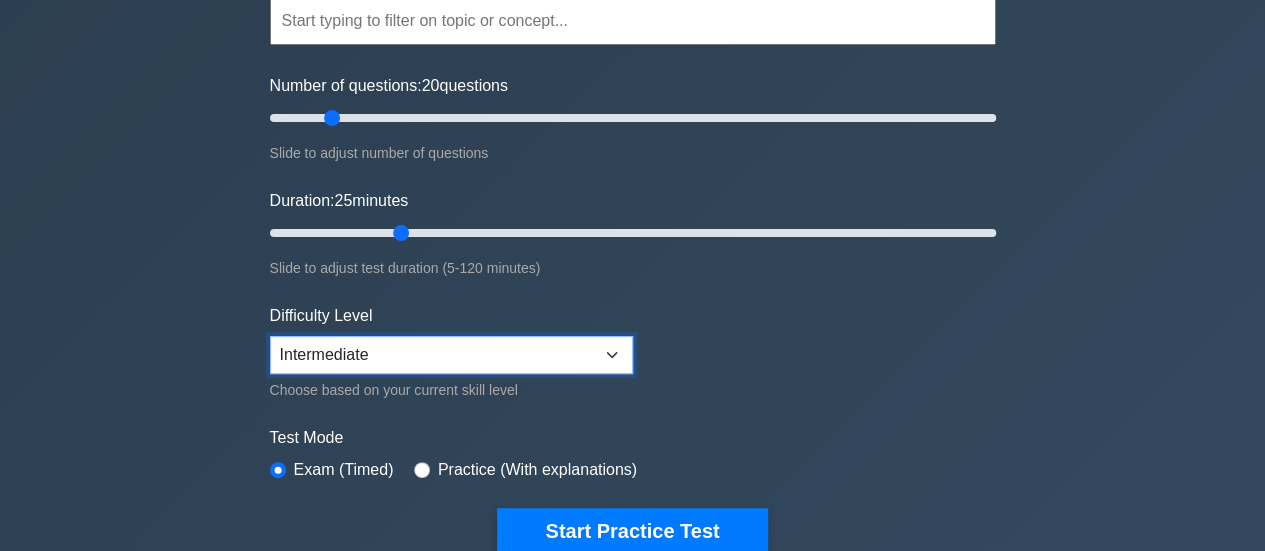 click on "Beginner
Intermediate
Expert" at bounding box center [451, 355] 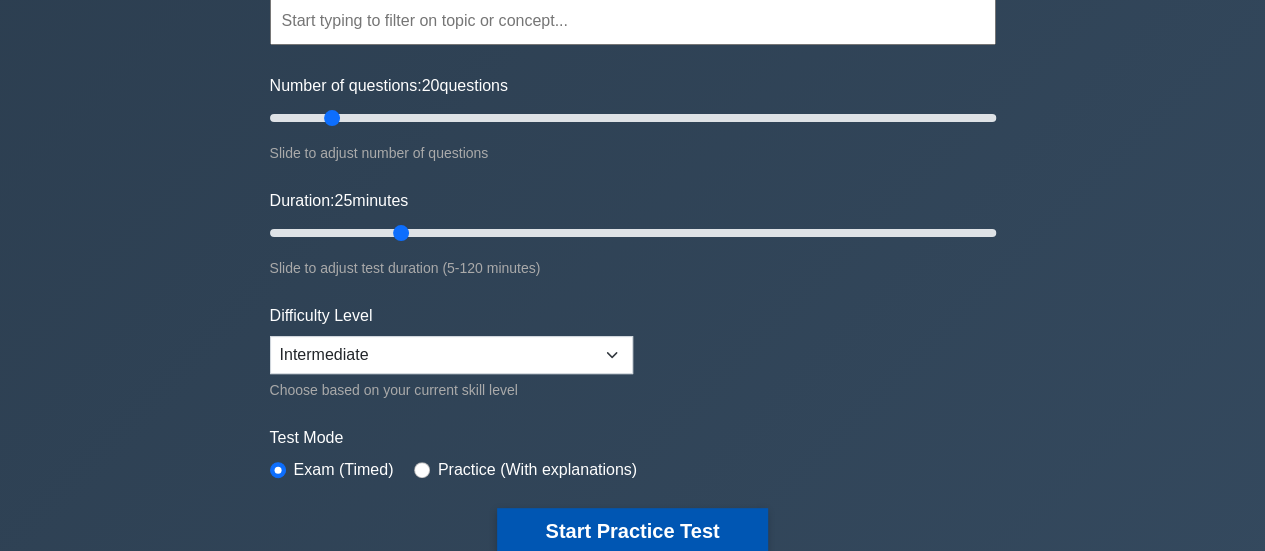 click on "Start Practice Test" at bounding box center [632, 531] 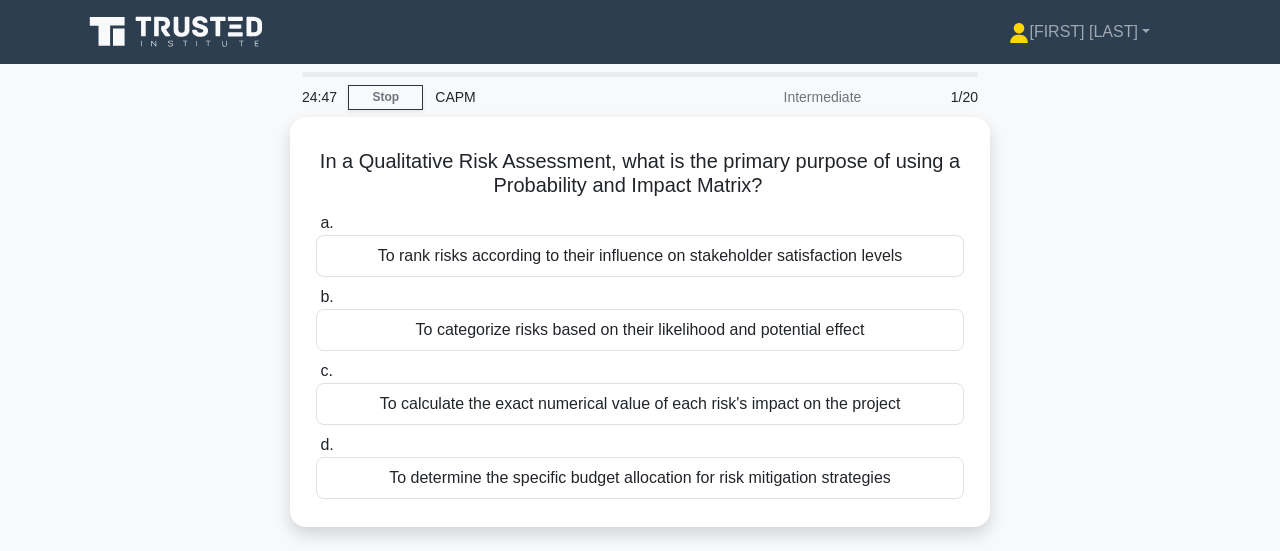 scroll, scrollTop: 0, scrollLeft: 0, axis: both 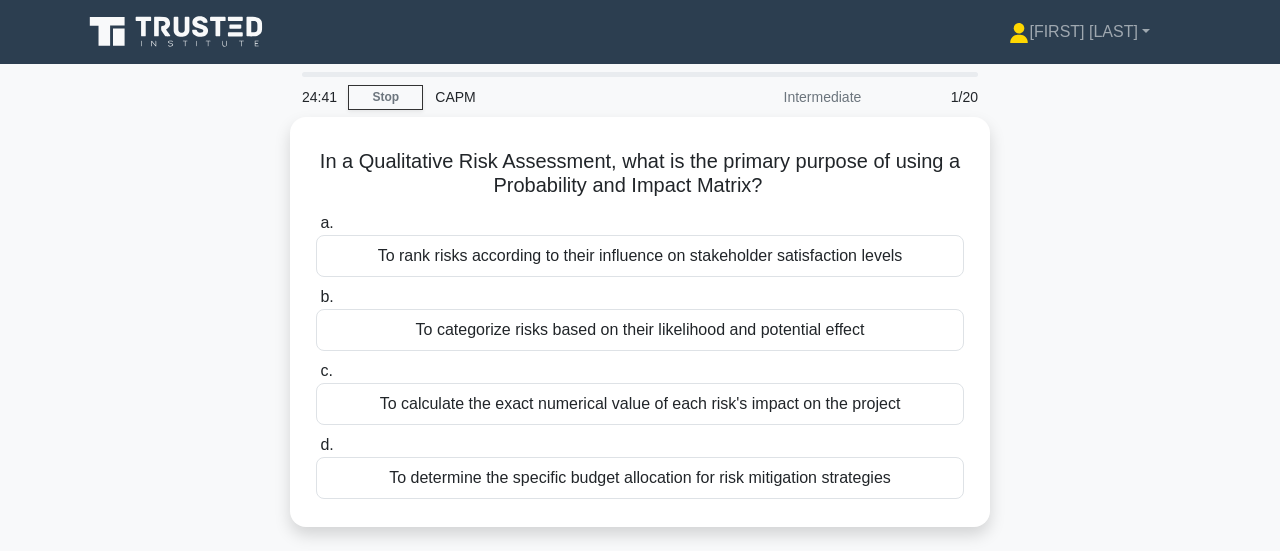 drag, startPoint x: 885, startPoint y: 468, endPoint x: 224, endPoint y: 125, distance: 744.6946 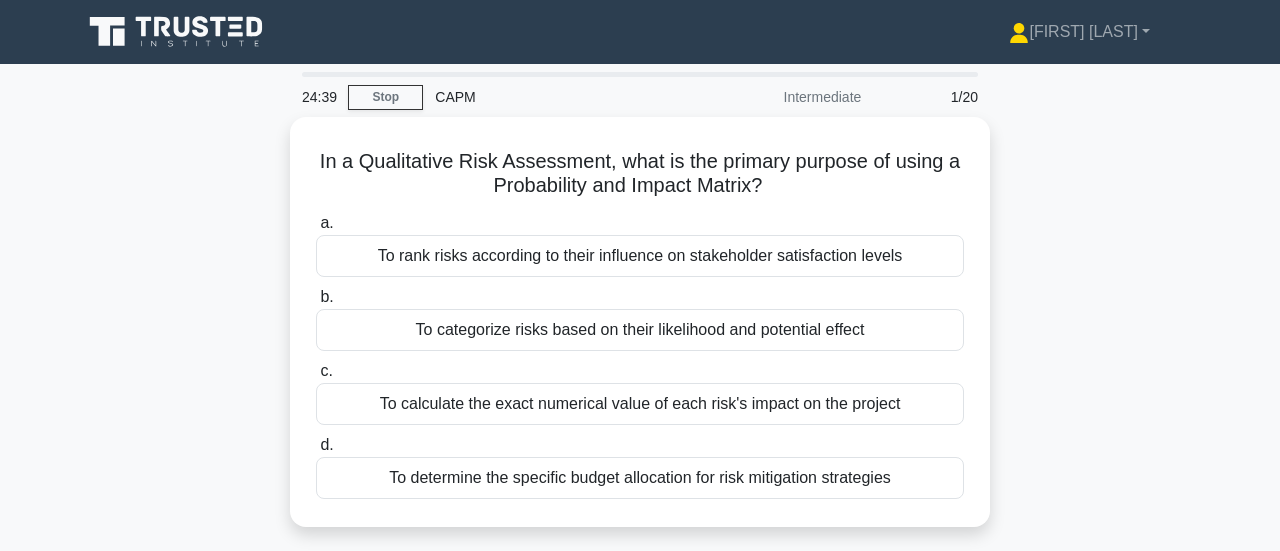 copy on "In a Qualitative Risk Assessment, what is the primary purpose of using a Probability and Impact Matrix?
.spinner_0XTQ{transform-origin:center;animation:spinner_y6GP .75s linear infinite}@keyframes spinner_y6GP{100%{transform:rotate(360deg)}}
a.
To rank risks according to their influence on stakeholder satisfaction levels
b.
To categorize risks based on their likelihood and potential effect
c.
To calculate the exact numerical value of each risk's impact on the project
d.
To determine the specific budget allocation for risk mitigation strategies" 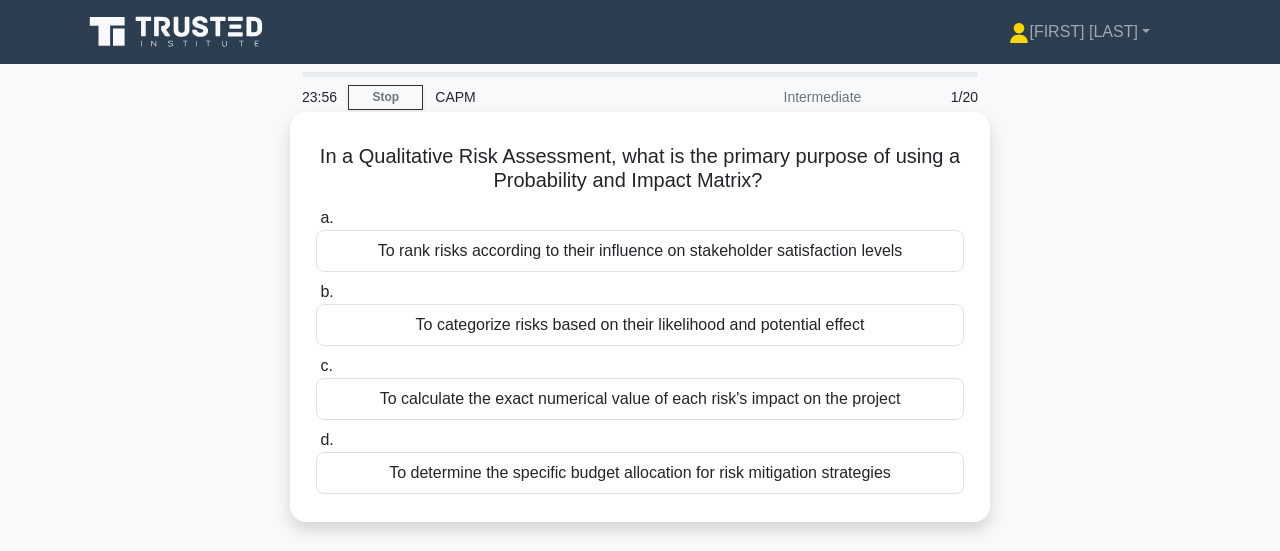 click on "To categorize risks based on their likelihood and potential effect" at bounding box center (640, 325) 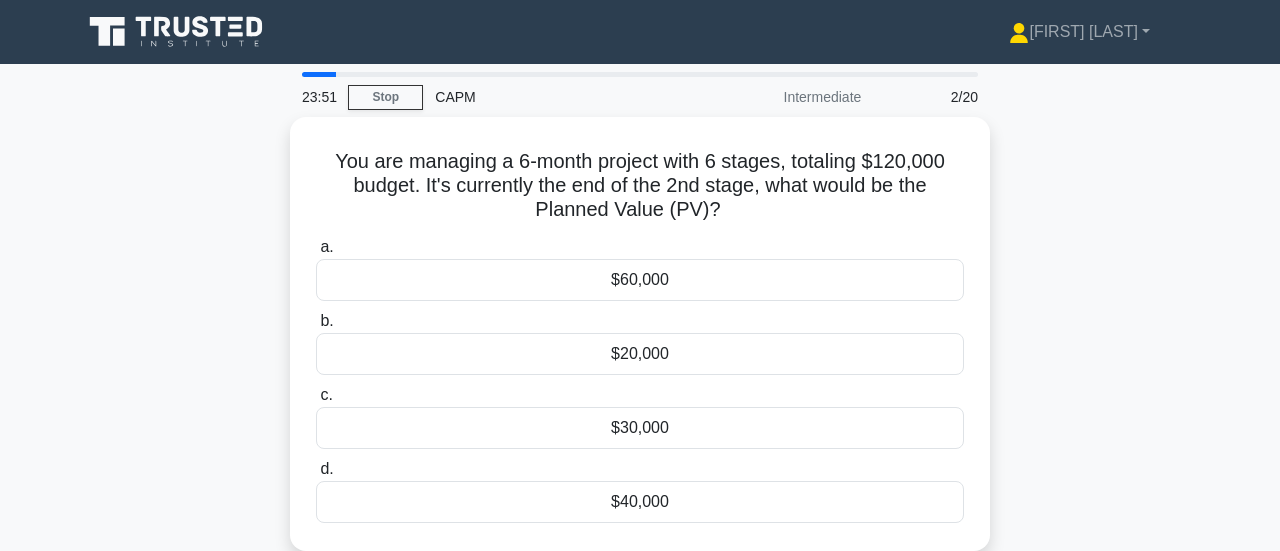 drag, startPoint x: 698, startPoint y: 490, endPoint x: 257, endPoint y: 108, distance: 583.4424 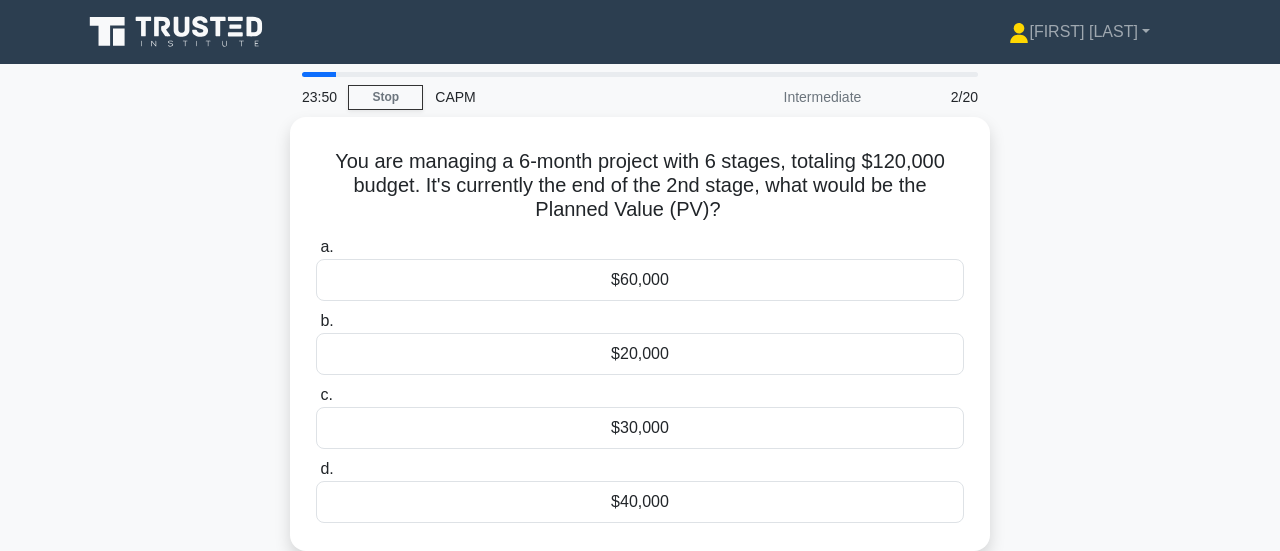 copy on "You are managing a 6-month project with 6 stages, totaling $[CURRENCY] budget. It's currently the end of the 2nd stage, what would be the Planned Value (PV)?
.spinner_0XTQ{transform-origin:center;animation:spinner_y6GP .75s linear infinite}@keyframes spinner_y6GP{100%{transform:rotate(360deg)}}
a.
$[CURRENCY]
b.
$[CURRENCY]
c.
$[CURRENCY]
d.
$[CURRENCY]" 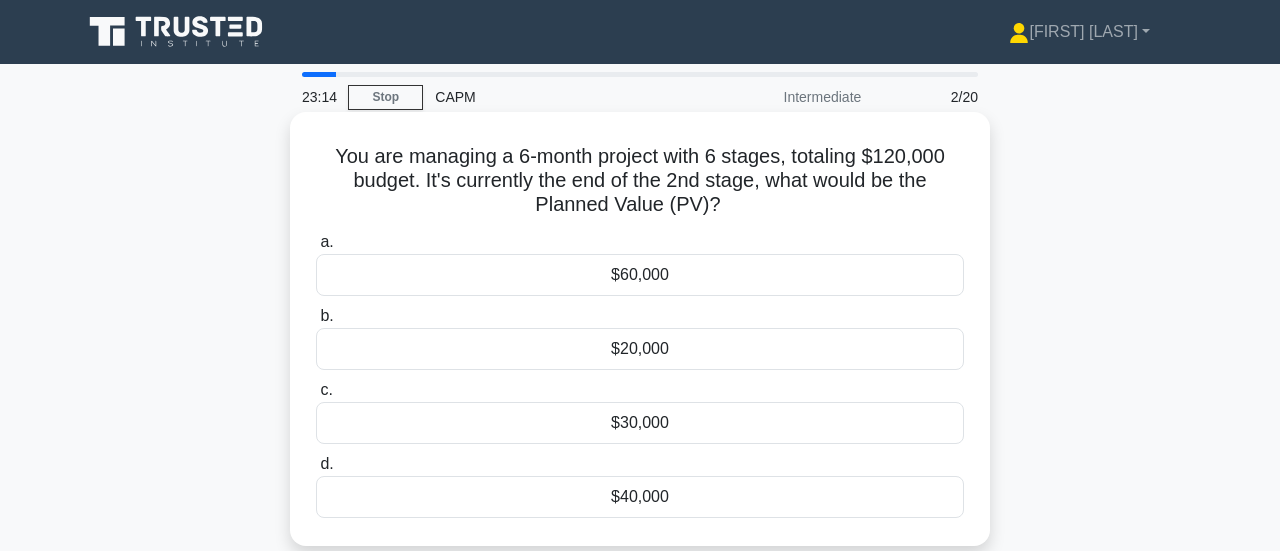 click on "$40,000" at bounding box center (640, 497) 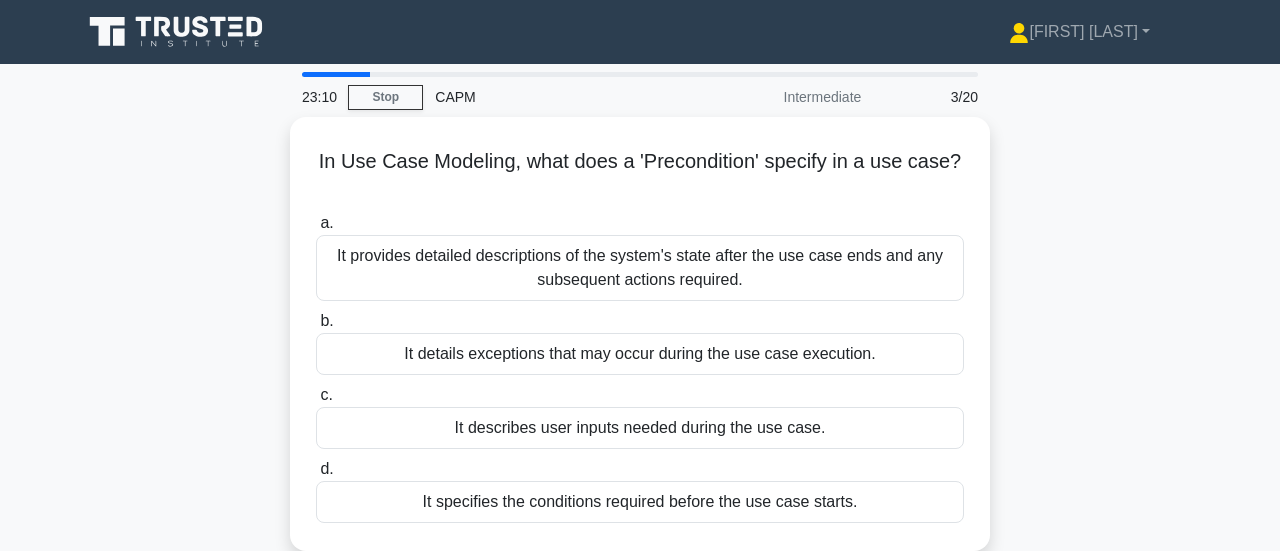 drag, startPoint x: 867, startPoint y: 485, endPoint x: 206, endPoint y: 425, distance: 663.7176 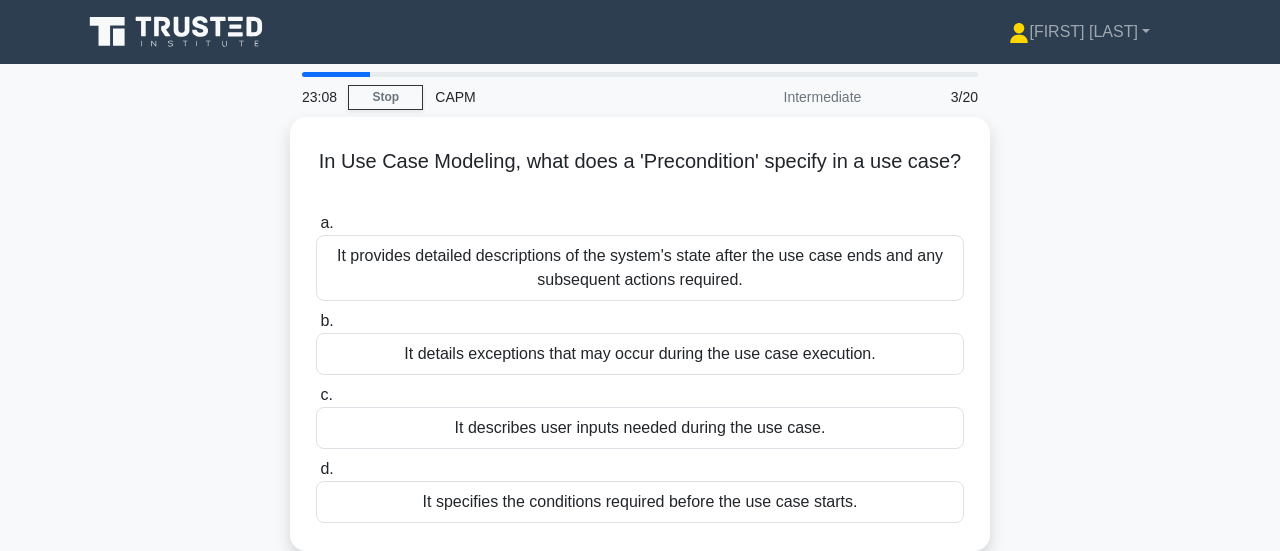 copy on "In Use Case Modeling, what does a 'Precondition' specify in a use case?
.spinner_0XTQ{transform-origin:center;animation:spinner_y6GP .75s linear infinite}@keyframes spinner_y6GP{100%{transform:rotate(360deg)}}
a.
It provides detailed descriptions of the system's state after the use case ends and any subsequent actions required.
b.
It details exceptions that may occur during the use case execution.
c.
It describes user inputs needed during the use case.
d.
It specifies the conditions required before the use case starts." 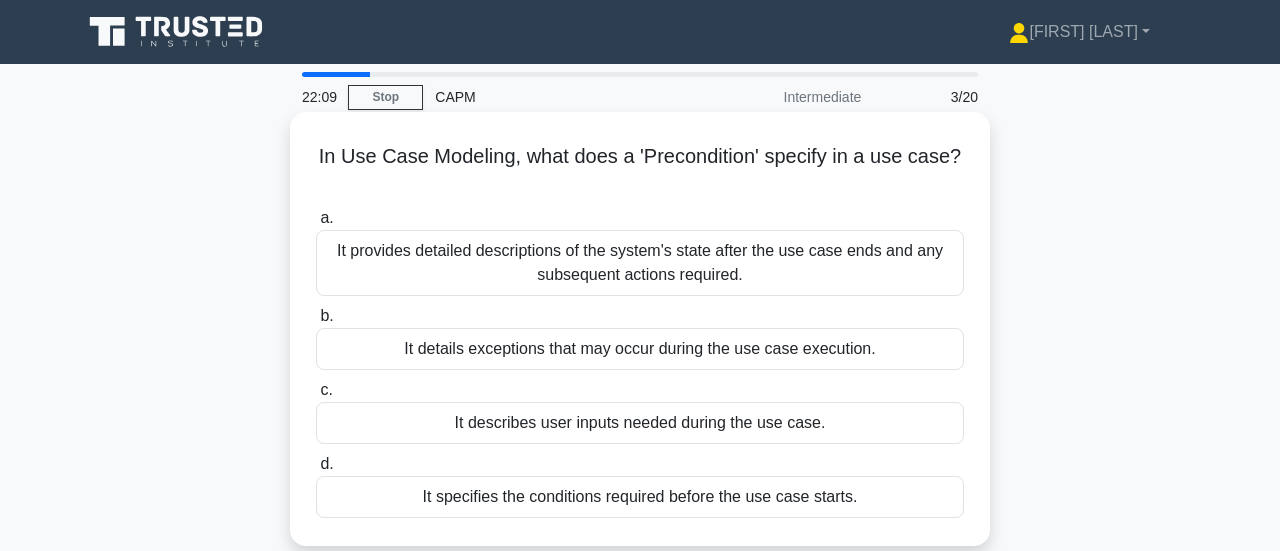 click on "It describes user inputs needed during the use case." at bounding box center (640, 423) 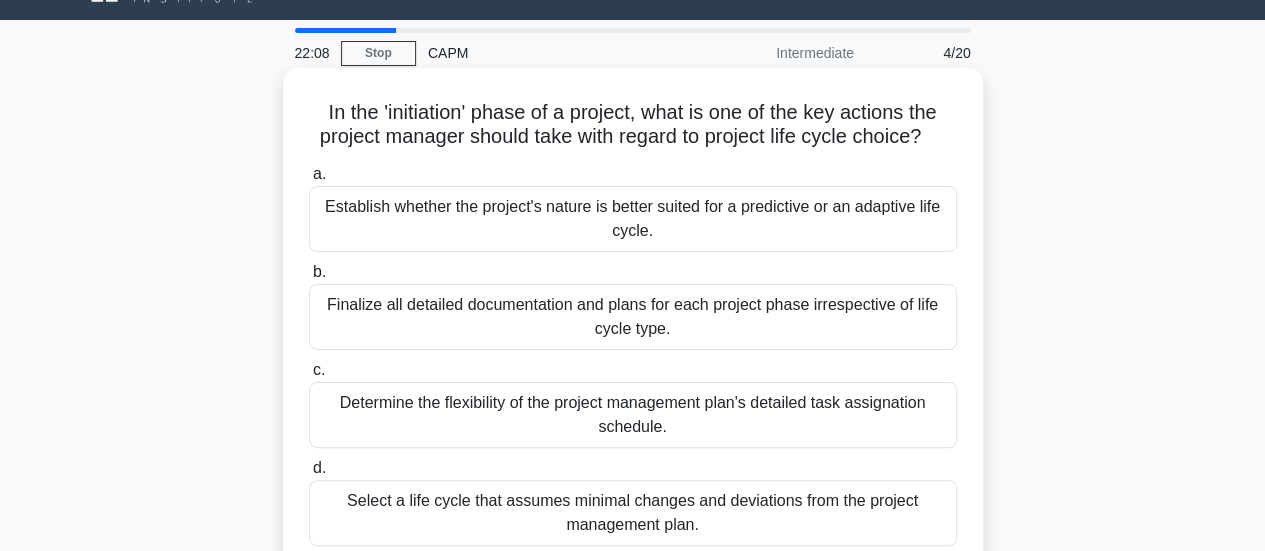 scroll, scrollTop: 69, scrollLeft: 0, axis: vertical 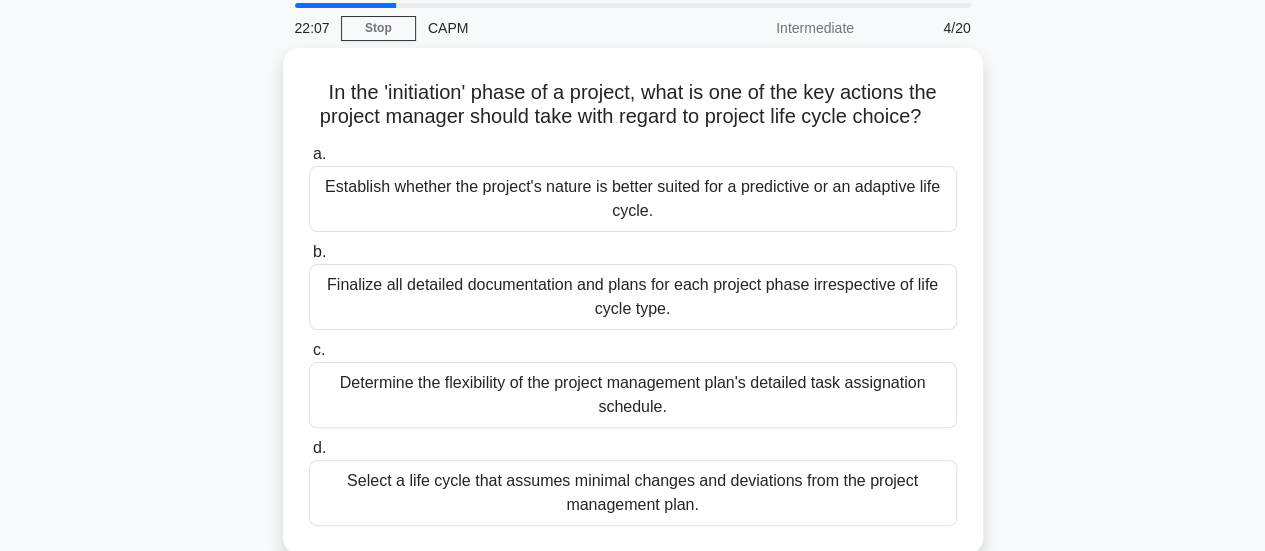 drag, startPoint x: 735, startPoint y: 507, endPoint x: 246, endPoint y: 65, distance: 659.1548 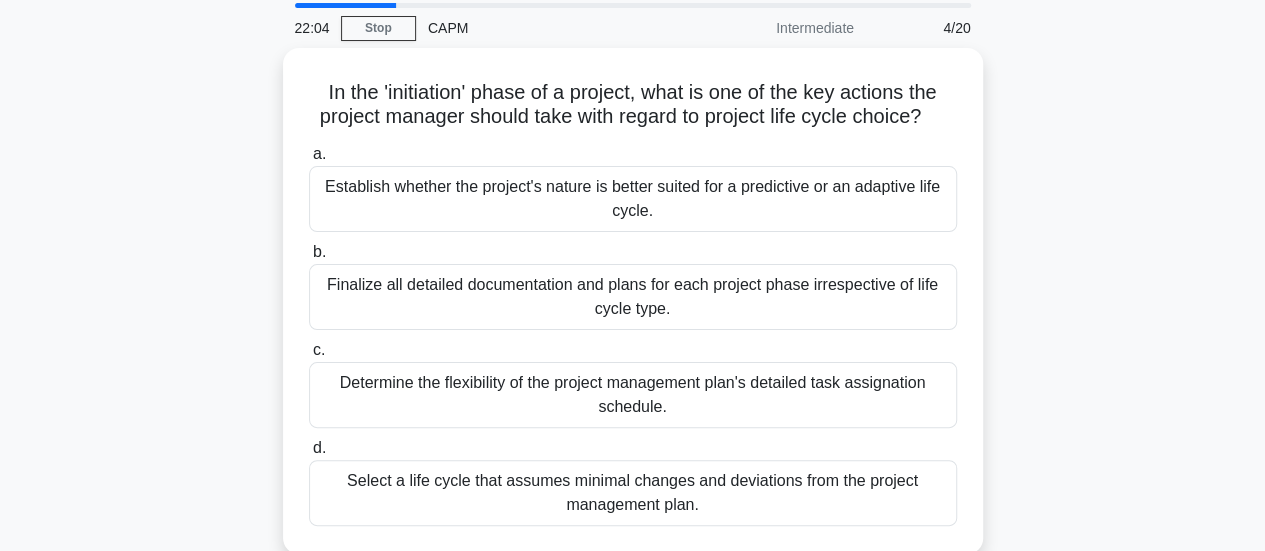 copy on "In the 'initiation' phase of a project, what is one of the key actions the project manager should take with regard to project life cycle choice?" 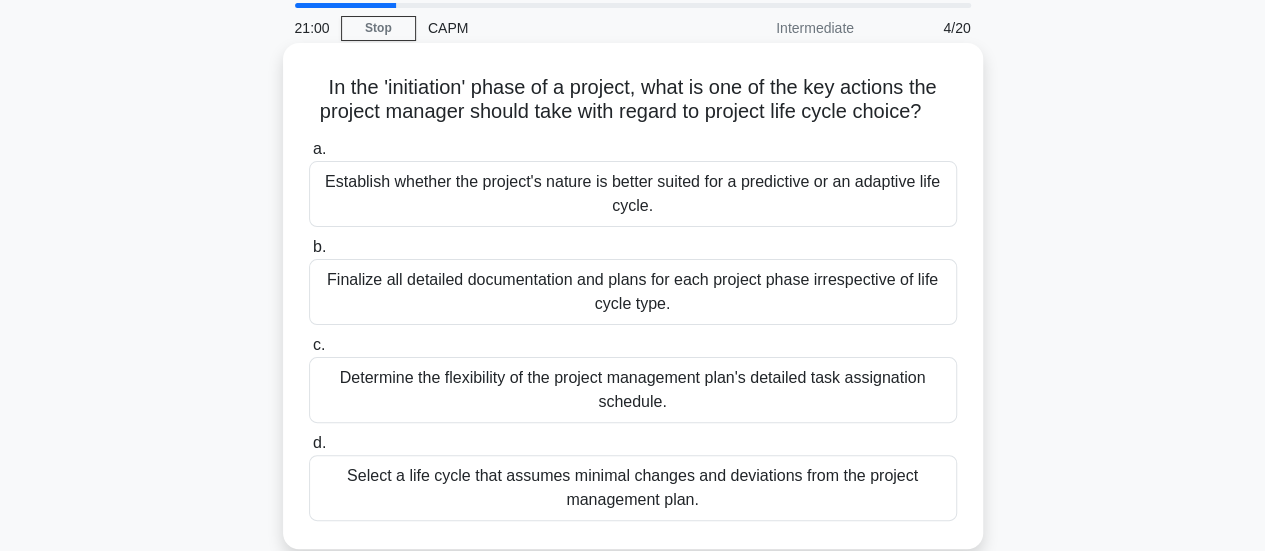 click on "Establish whether the project's nature is better suited for a predictive or an adaptive life cycle." at bounding box center (633, 194) 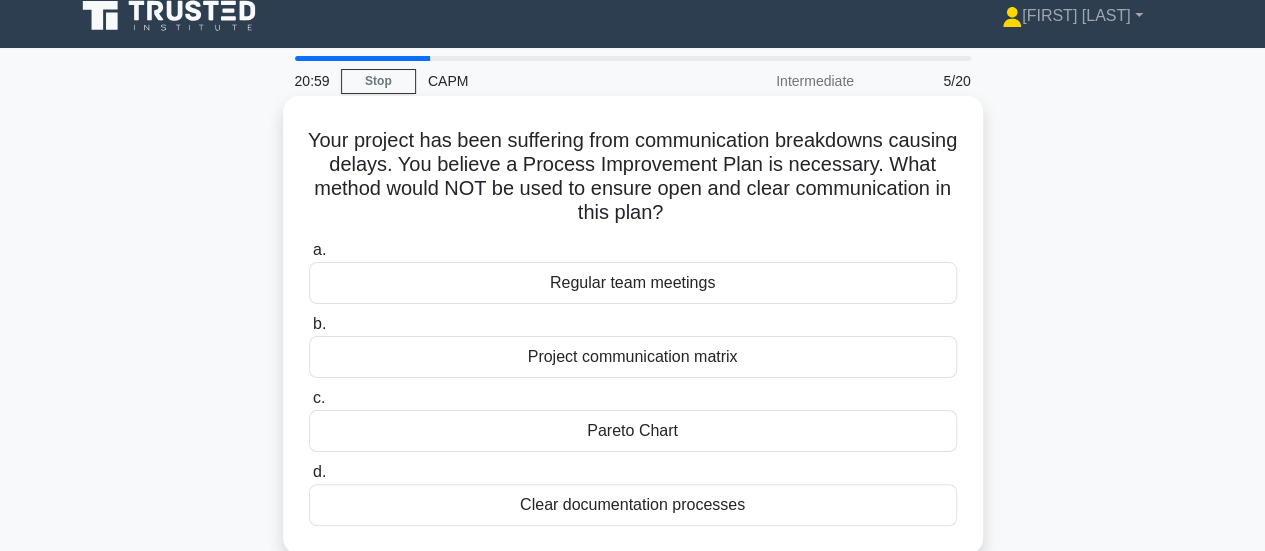 scroll, scrollTop: 21, scrollLeft: 0, axis: vertical 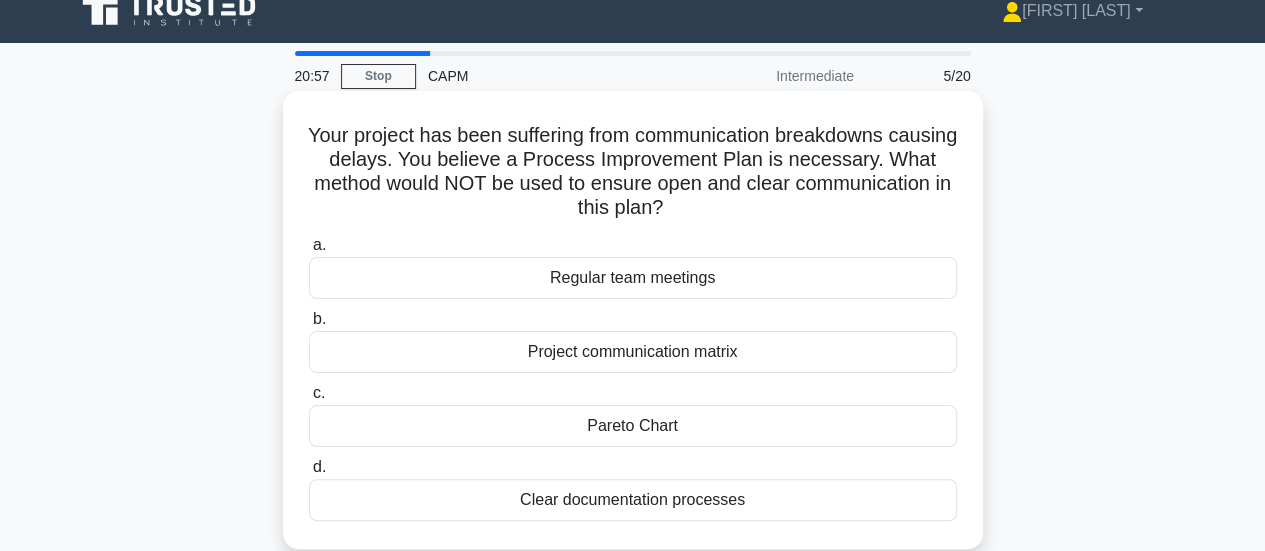 drag, startPoint x: 764, startPoint y: 495, endPoint x: 313, endPoint y: 143, distance: 572.1058 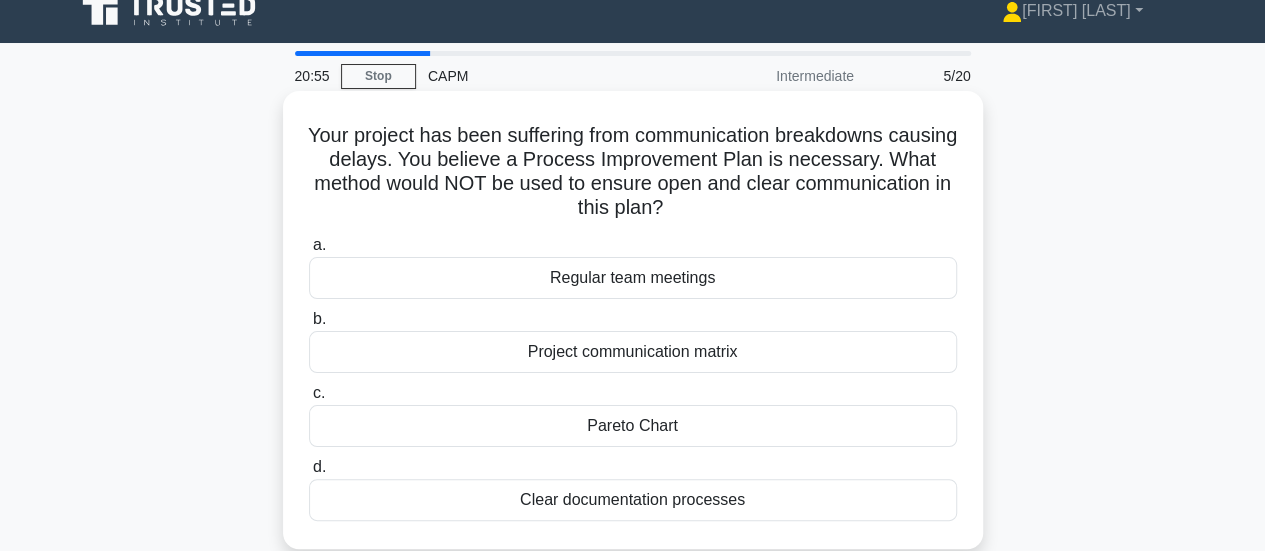 copy on "[TIME]
Stop
CAPM
Intermediate
5/20
Your project has been suffering from communication breakdowns causing delays. You believe a Process Improvement Plan is necessary. What method would NOT be used to ensure open and clear communication in this plan?
.spinner_0XTQ{transform-origin:center;animation:spinner_y6GP .75s linear infinite}@keyframes spinner_y6GP{100%{transform:rotate(360deg)}}
a.
Regular team meetings
b.
Project communication matrix
c.
Pareto Chart
d.
Clear documentation processes" 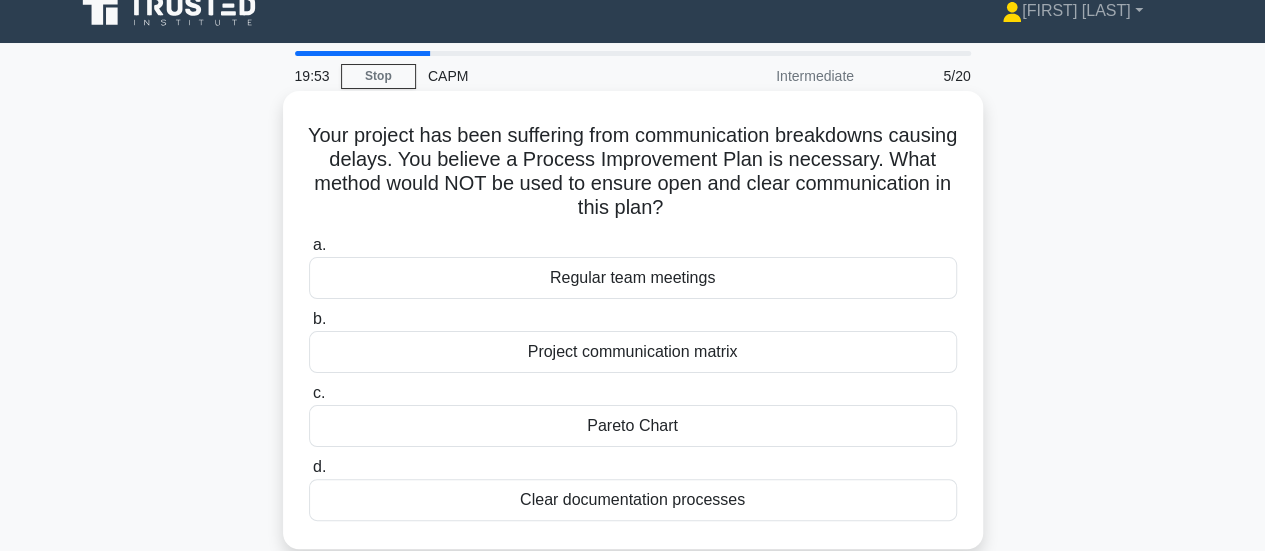 click on "Project communication matrix" at bounding box center (633, 352) 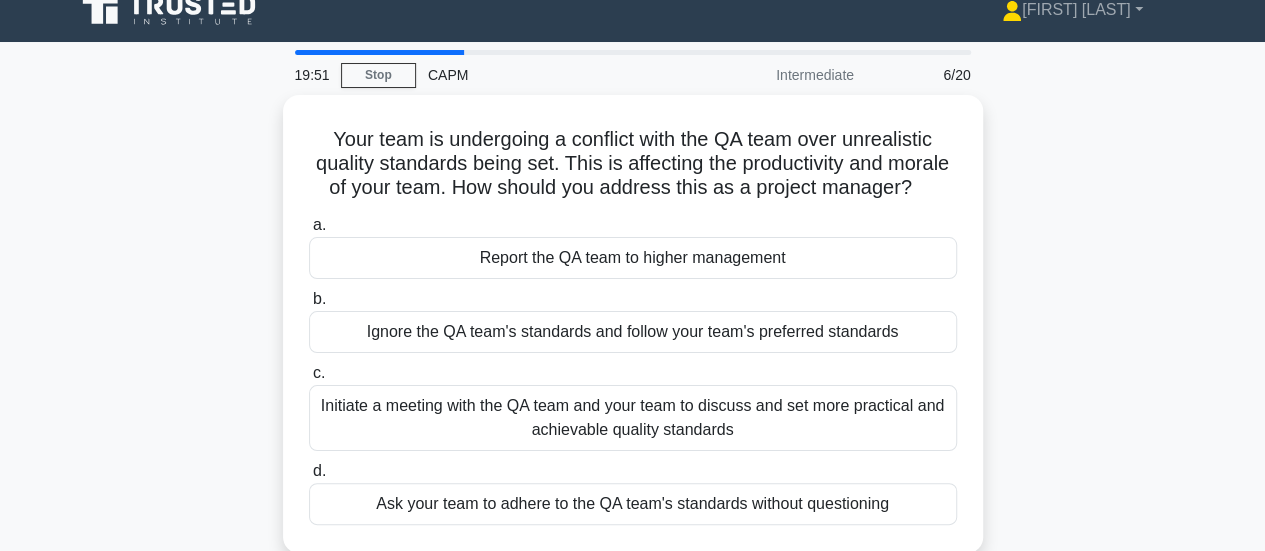 scroll, scrollTop: 45, scrollLeft: 0, axis: vertical 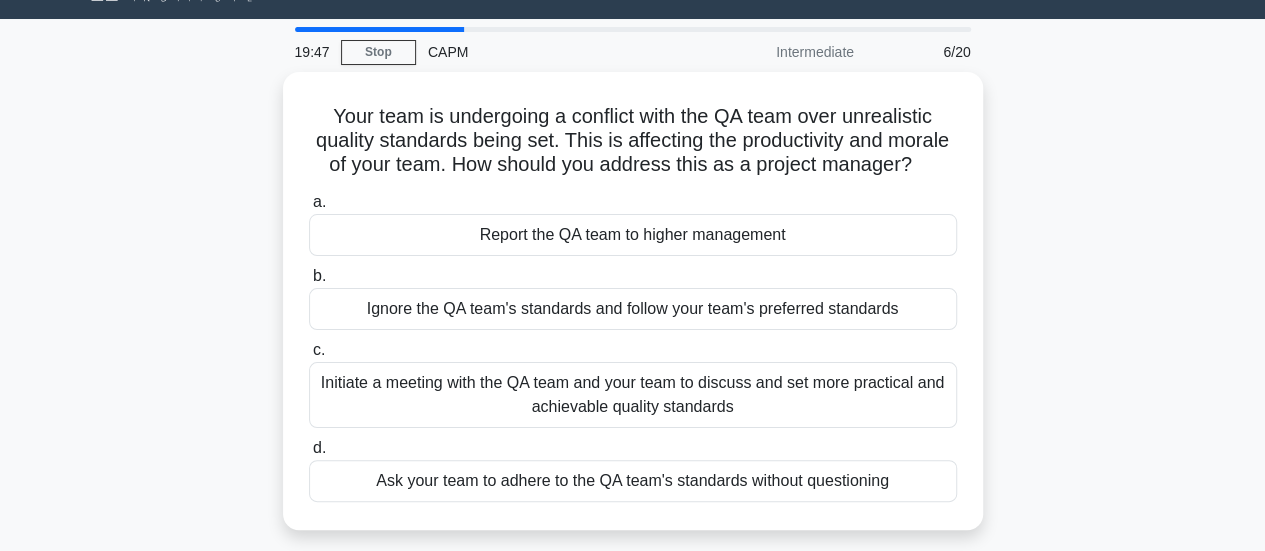 drag, startPoint x: 908, startPoint y: 499, endPoint x: 237, endPoint y: 97, distance: 782.2052 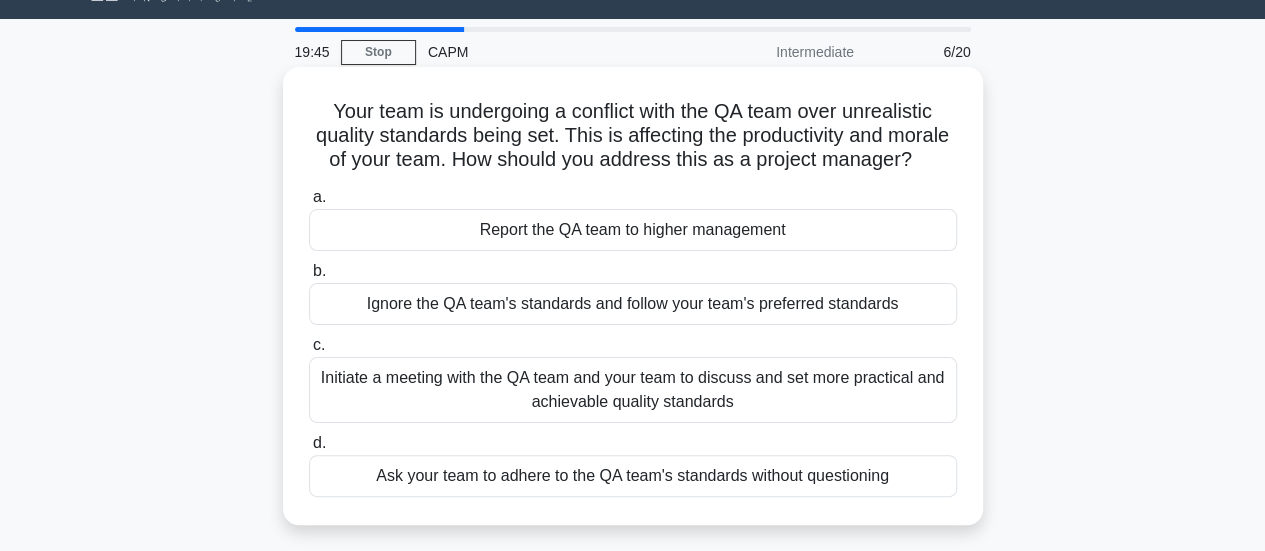 copy on "Your team is undergoing a conflict with the QA team over unrealistic quality standards being set. This is affecting the productivity and morale of your team. How should you address this as a project manager?" 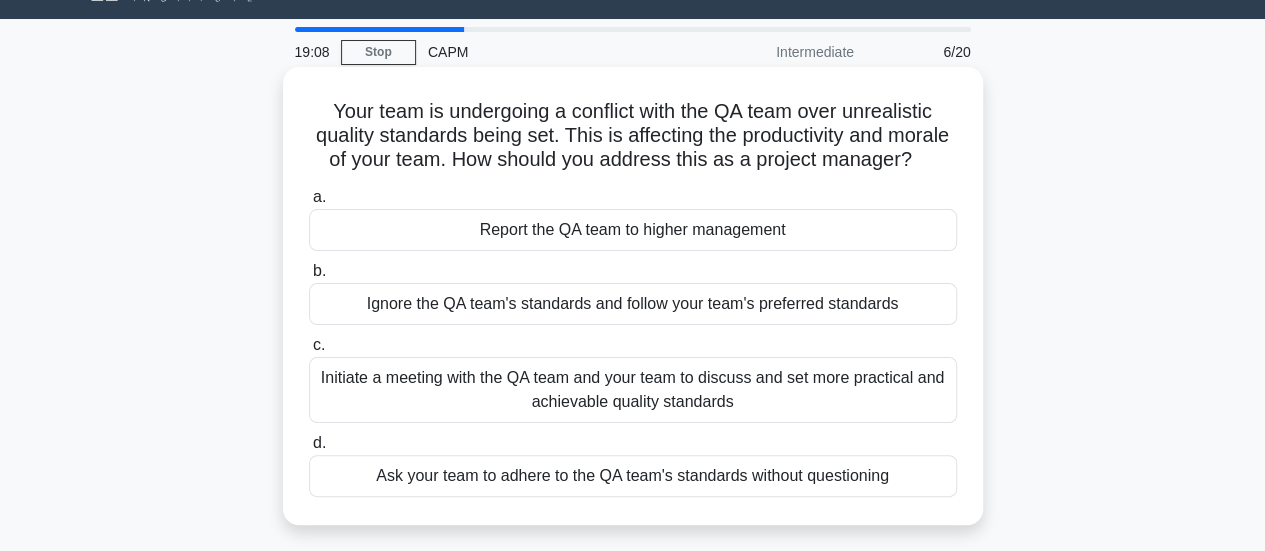 click on "Initiate a meeting with the QA team and your team to discuss and set more practical and achievable quality standards" at bounding box center [633, 390] 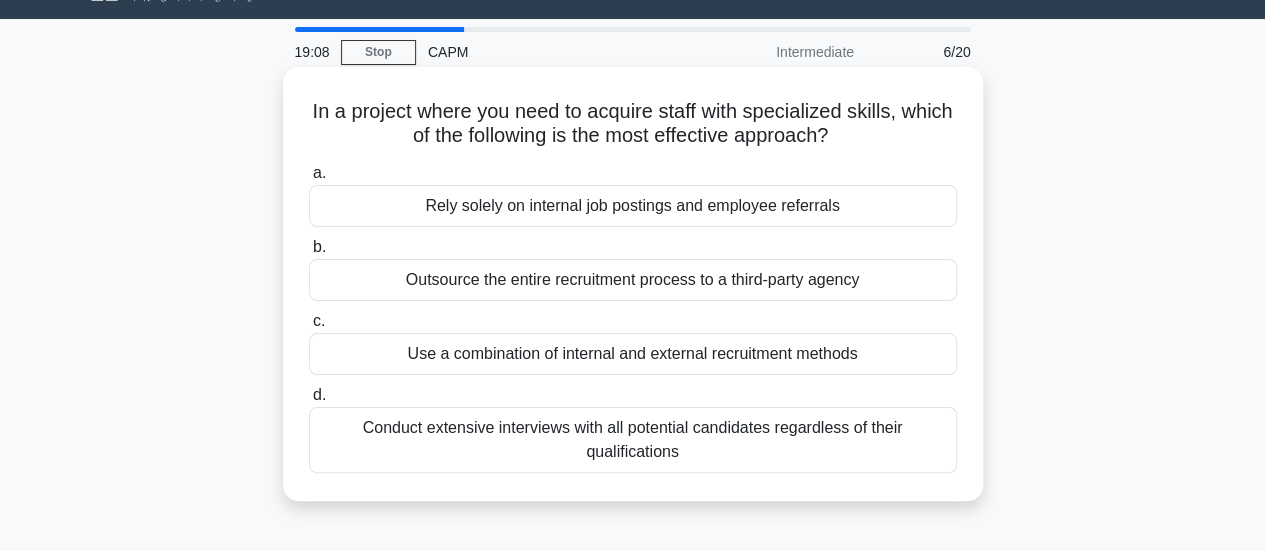 scroll, scrollTop: 0, scrollLeft: 0, axis: both 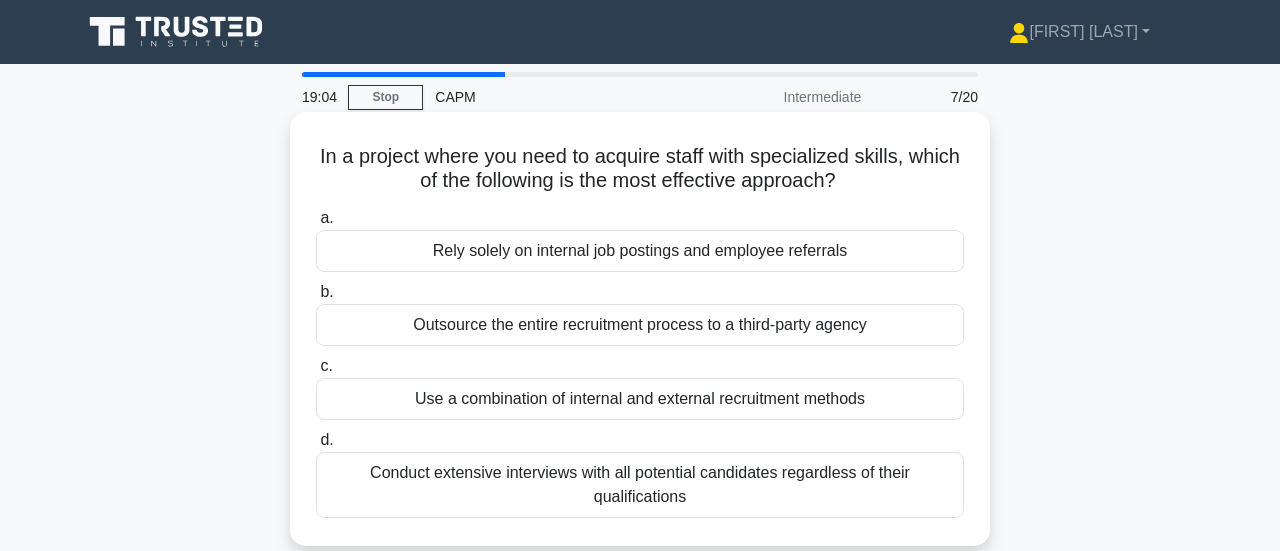 drag, startPoint x: 696, startPoint y: 487, endPoint x: 308, endPoint y: 139, distance: 521.1986 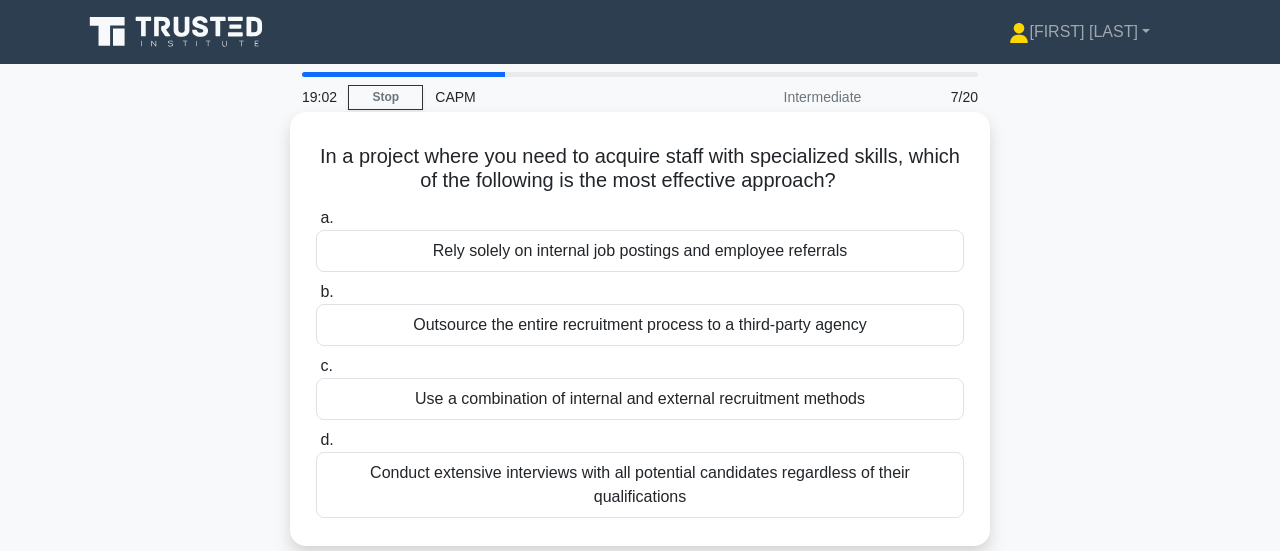 copy on "In a project where you need to acquire staff with specialized skills, which of the following is the most effective approach?" 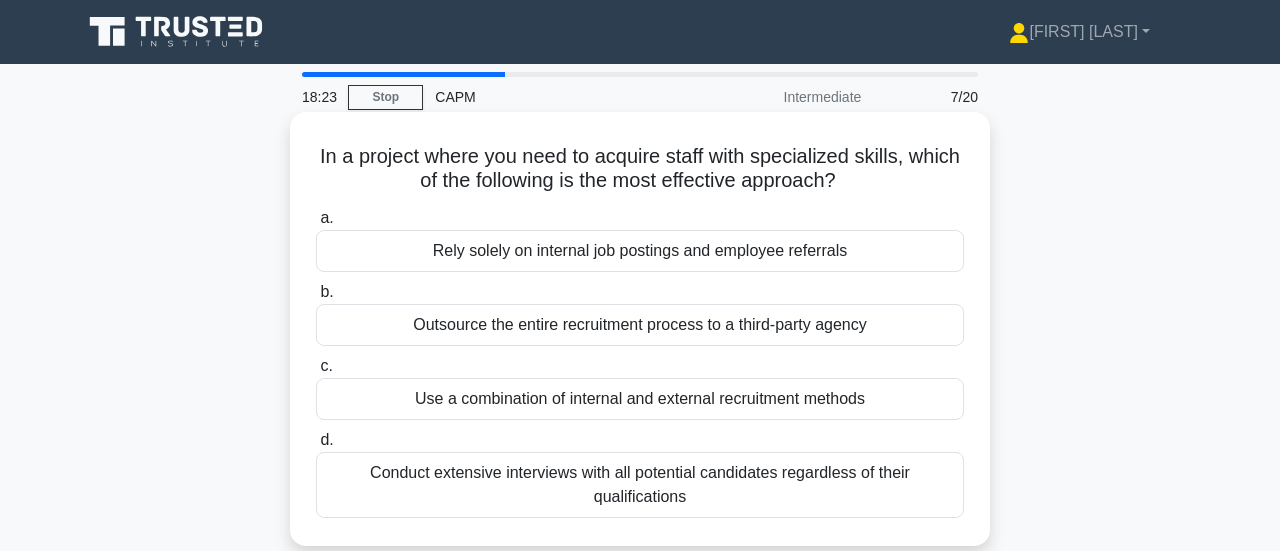 click on "Use a combination of internal and external recruitment methods" at bounding box center (640, 399) 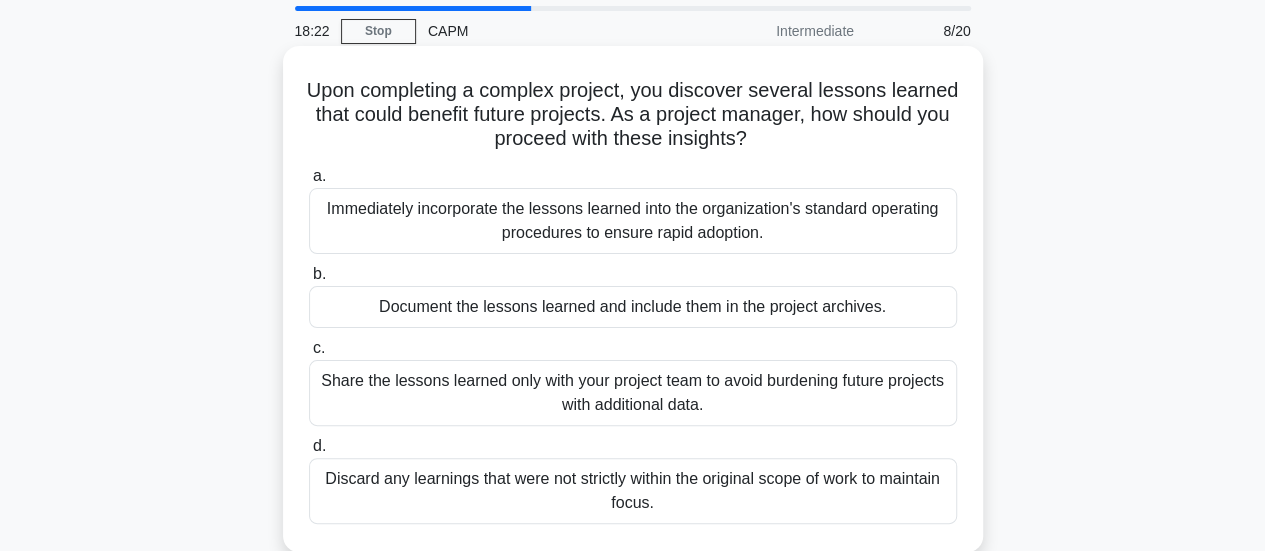 scroll, scrollTop: 69, scrollLeft: 0, axis: vertical 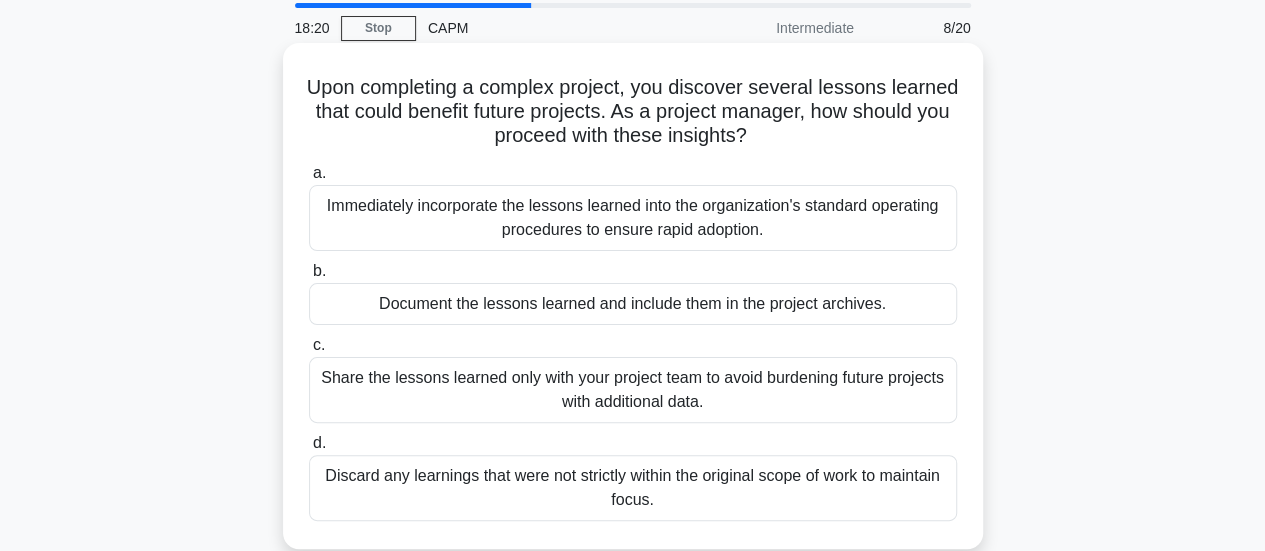 drag, startPoint x: 682, startPoint y: 491, endPoint x: 316, endPoint y: 71, distance: 557.09607 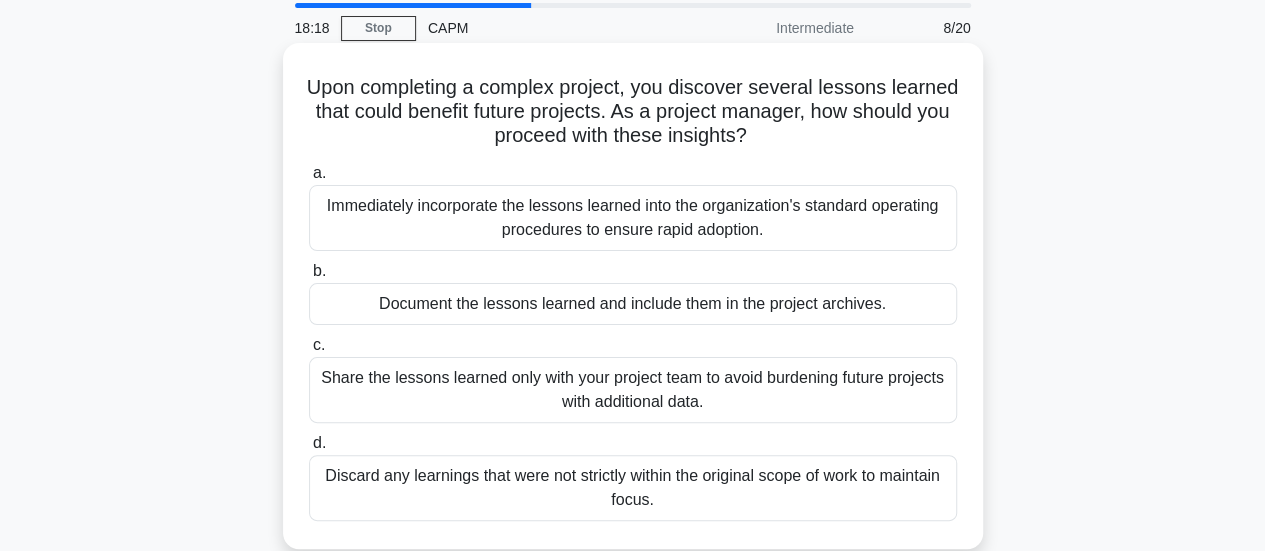 copy on "Upon completing a complex project, you discover several lessons learned that could benefit future projects. As a project manager, how should you proceed with these insights?" 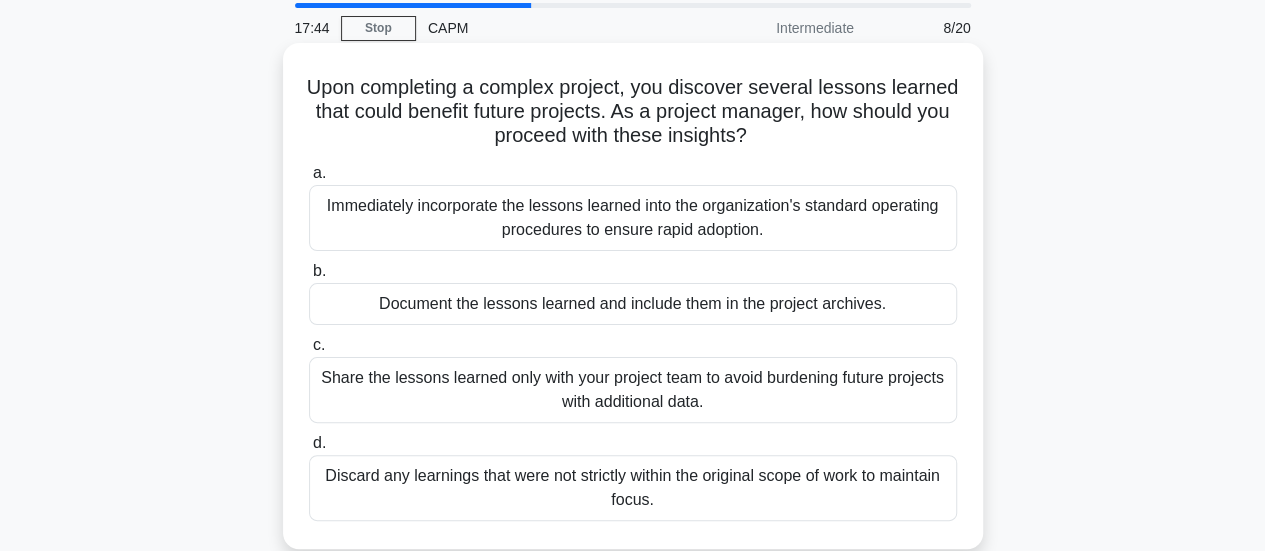 click on "Document the lessons learned and include them in the project archives." at bounding box center (633, 304) 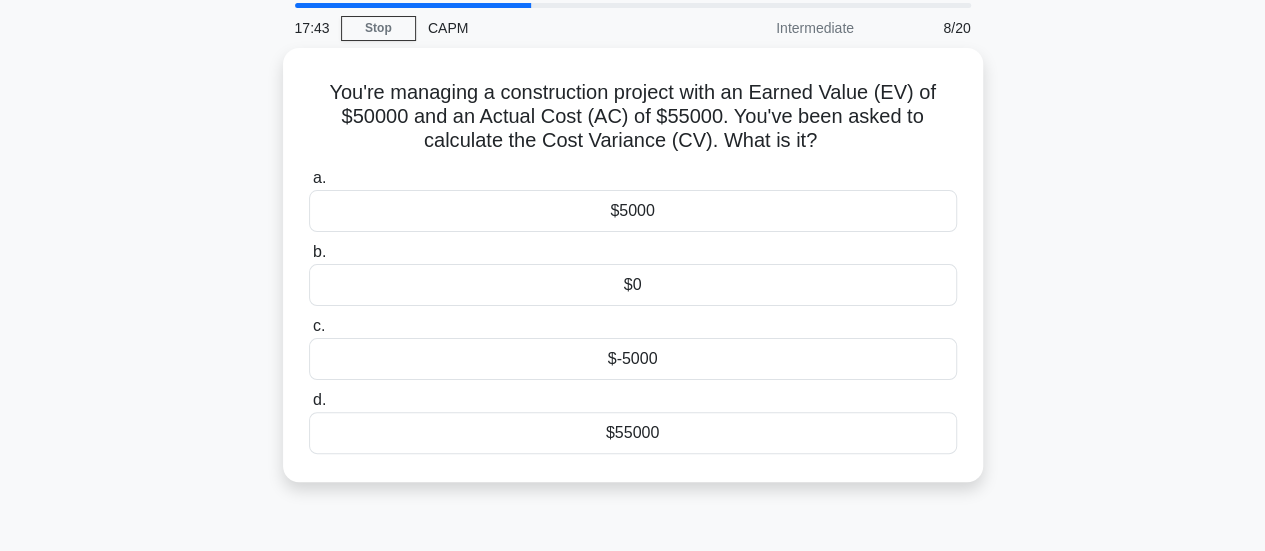 scroll, scrollTop: 0, scrollLeft: 0, axis: both 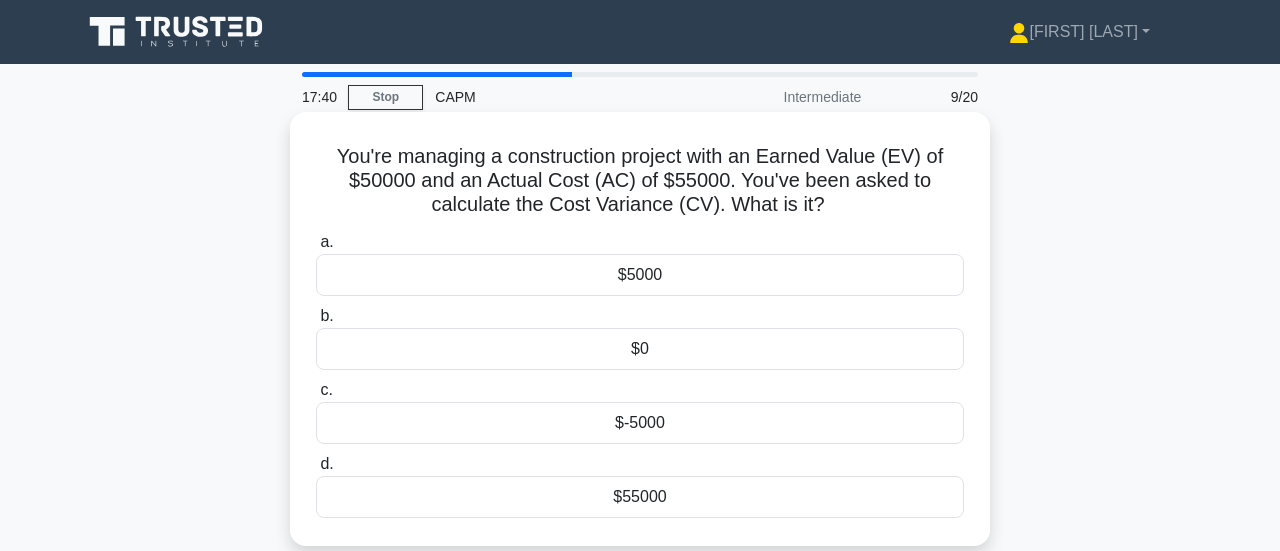drag, startPoint x: 740, startPoint y: 497, endPoint x: 329, endPoint y: 127, distance: 553.01086 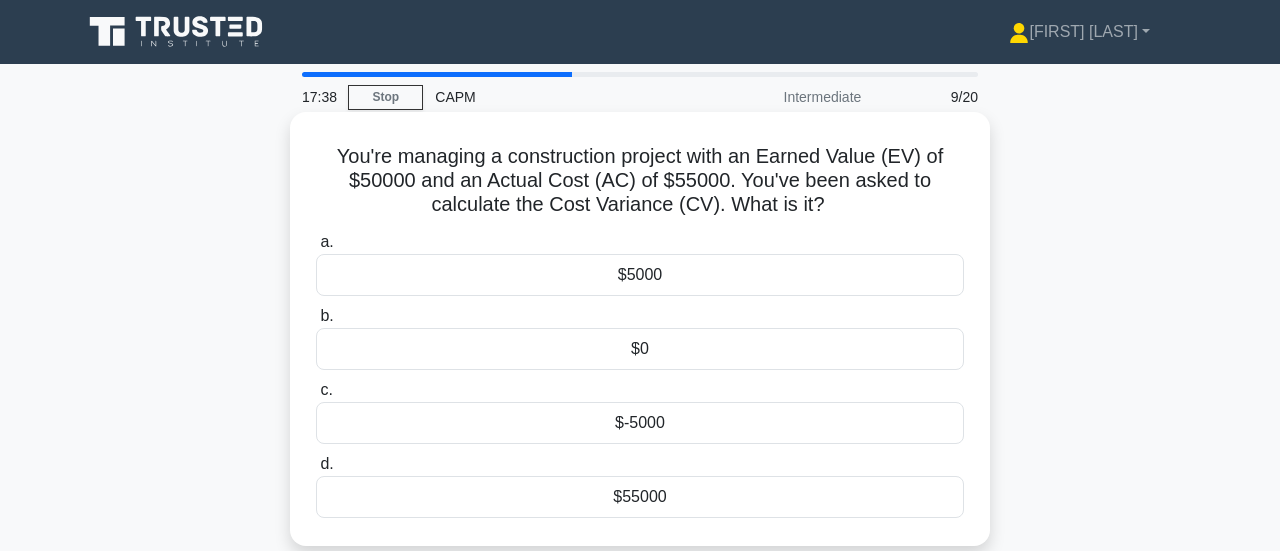 copy on "You're managing a construction project with an Earned Value (EV) of $[CURRENCY] and an Actual Cost (AC) of $[CURRENCY]. You've been asked to calculate the Cost Variance (CV). What is it?
.spinner_0XTQ{transform-origin:center;animation:spinner_y6GP .75s linear infinite}@keyframes spinner_y6GP{100%{transform:rotate(360deg)}}
a.
$[CURRENCY]
b.
$[CURRENCY]
c.
$[CURRENCY]
d.
$[CURRENCY]" 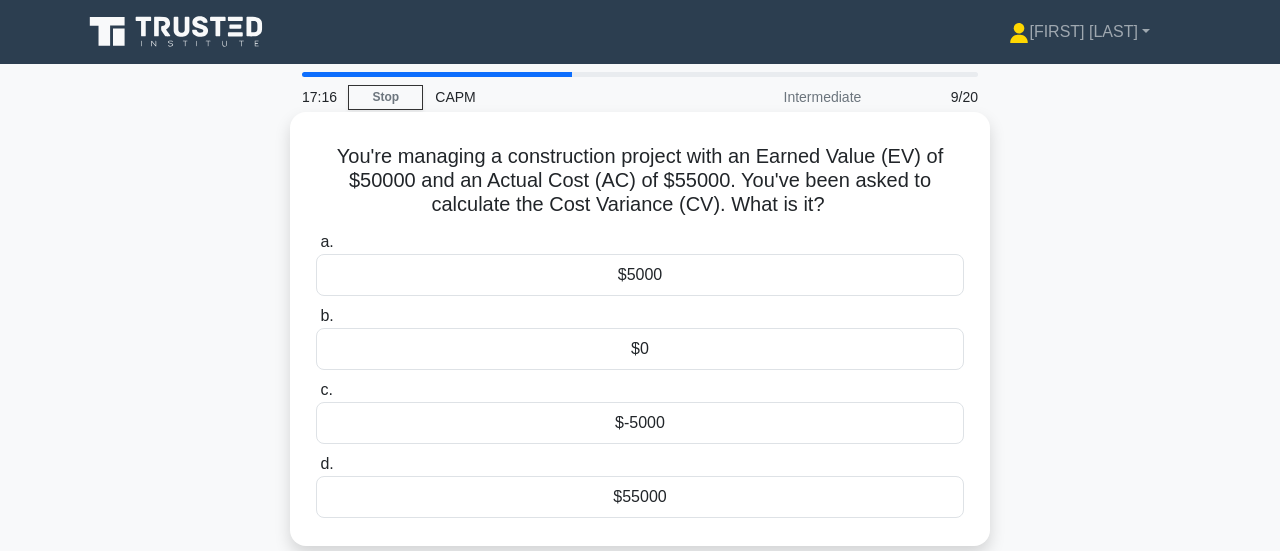 click on "$-5000" at bounding box center (640, 423) 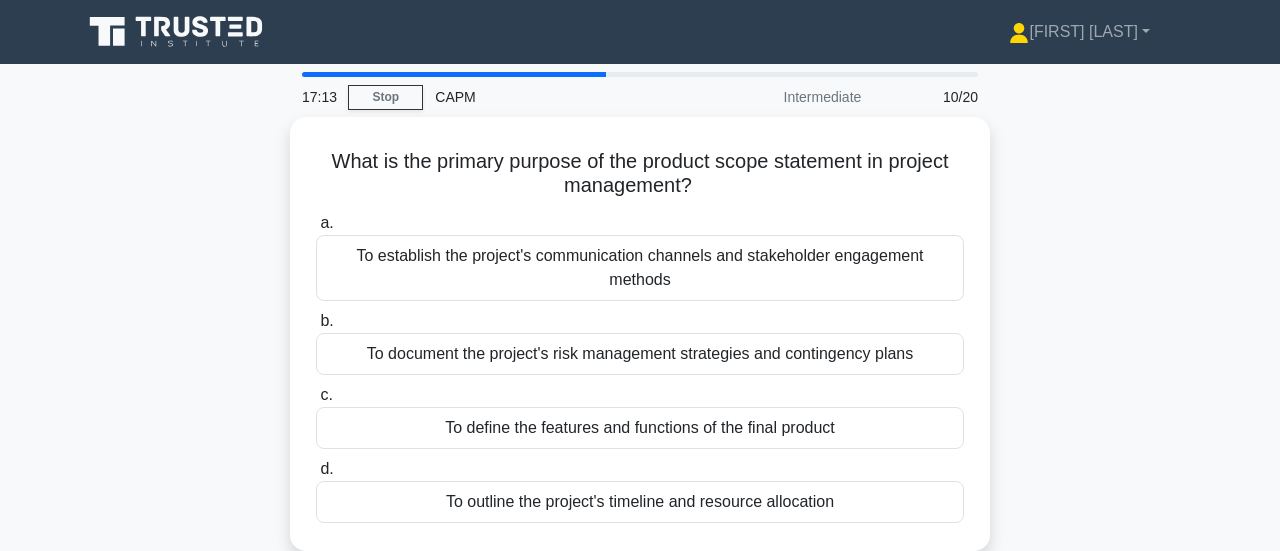 drag, startPoint x: 718, startPoint y: 489, endPoint x: 14, endPoint y: 123, distance: 793.45575 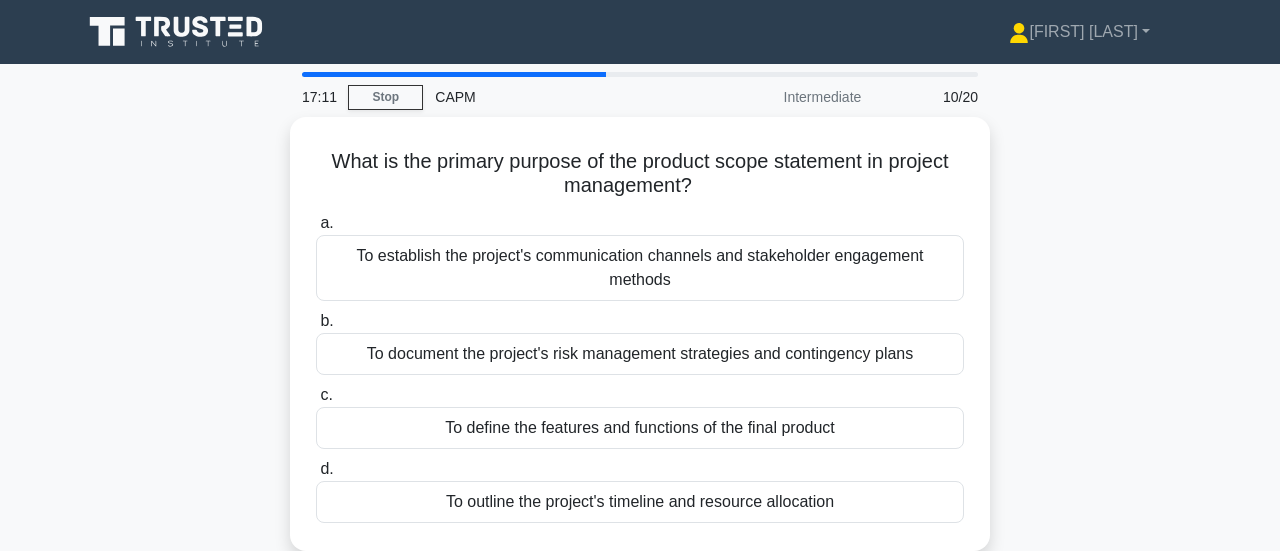 copy on "What is the primary purpose of the product scope statement in project management?
.spinner_0XTQ{transform-origin:center;animation:spinner_y6GP .75s linear infinite}@keyframes spinner_y6GP{100%{transform:rotate(360deg)}}
a.
To establish the project's communication channels and stakeholder engagement methods
b.
To document the project's risk management strategies and contingency plans
c.
To define the features and functions of the final product
d.
To outline the project's timeline and resource allocation" 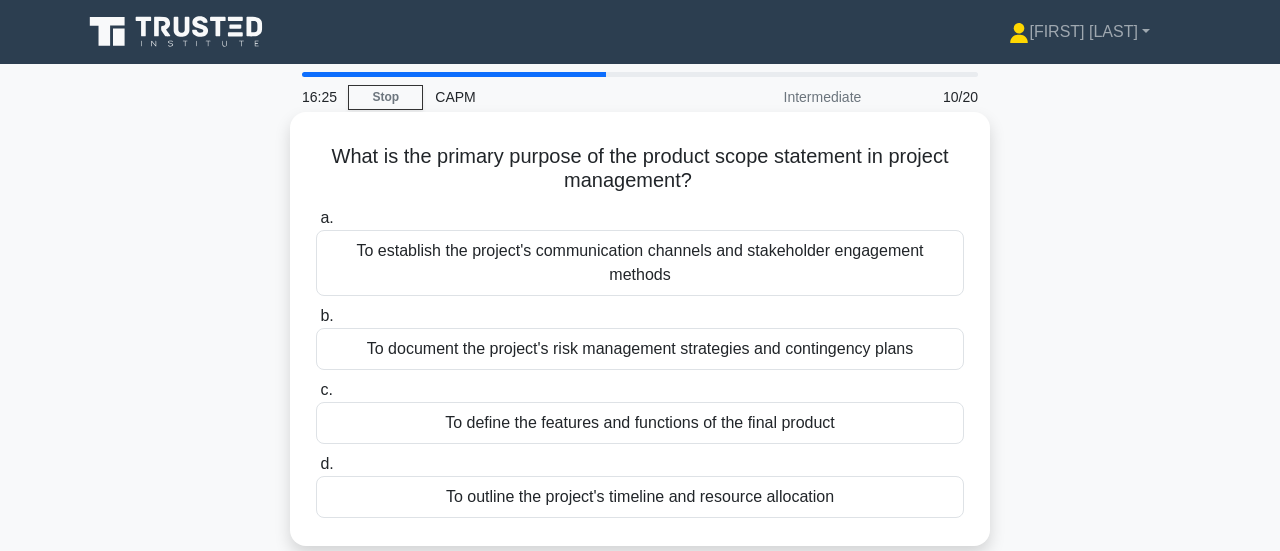 click on "To define the features and functions of the final product" at bounding box center (640, 423) 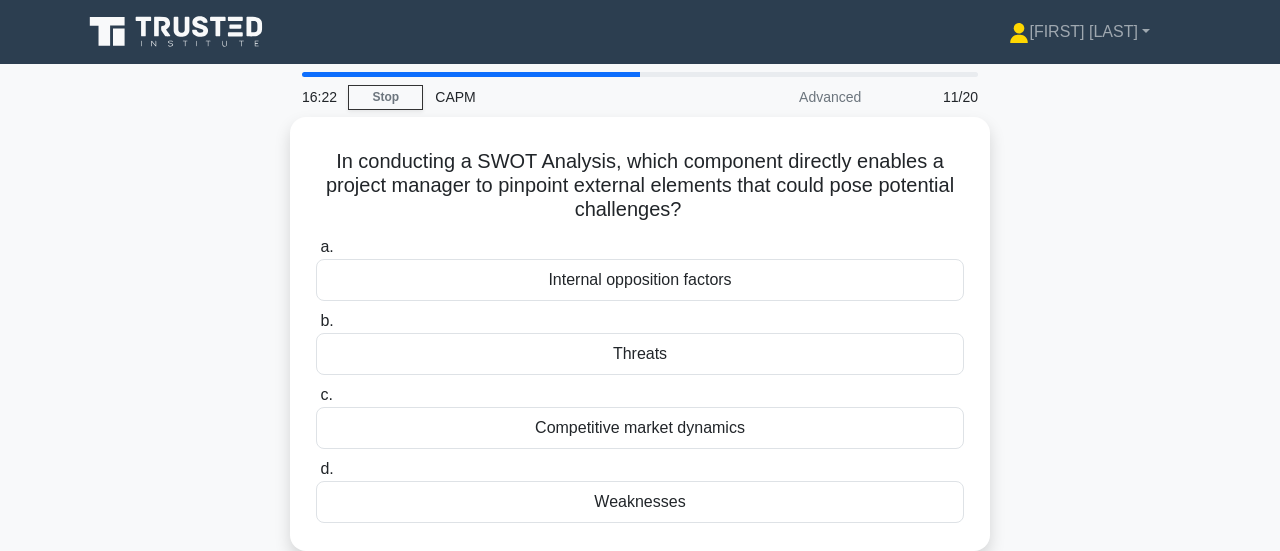 drag, startPoint x: 720, startPoint y: 495, endPoint x: 257, endPoint y: 129, distance: 590.1907 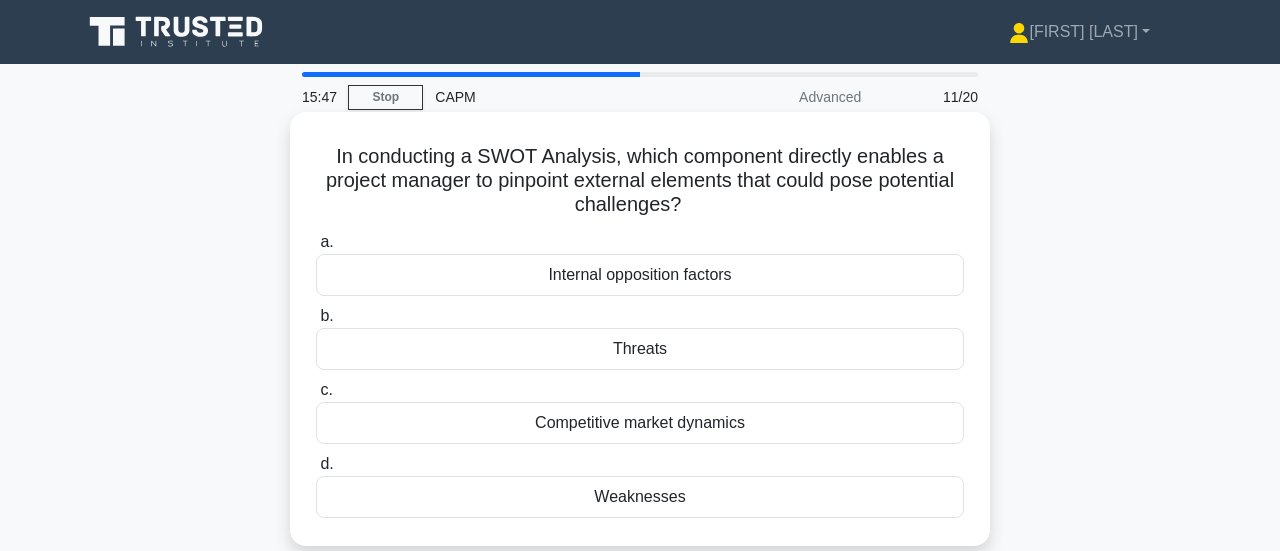 click on "Internal opposition factors" at bounding box center (640, 275) 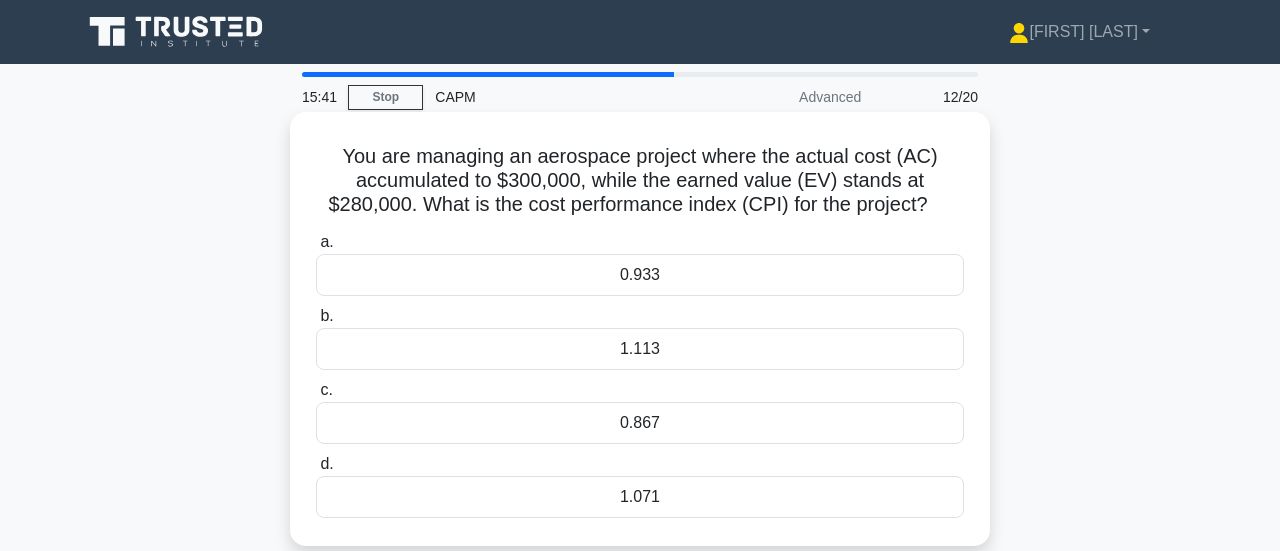 drag, startPoint x: 710, startPoint y: 505, endPoint x: 338, endPoint y: 119, distance: 536.07837 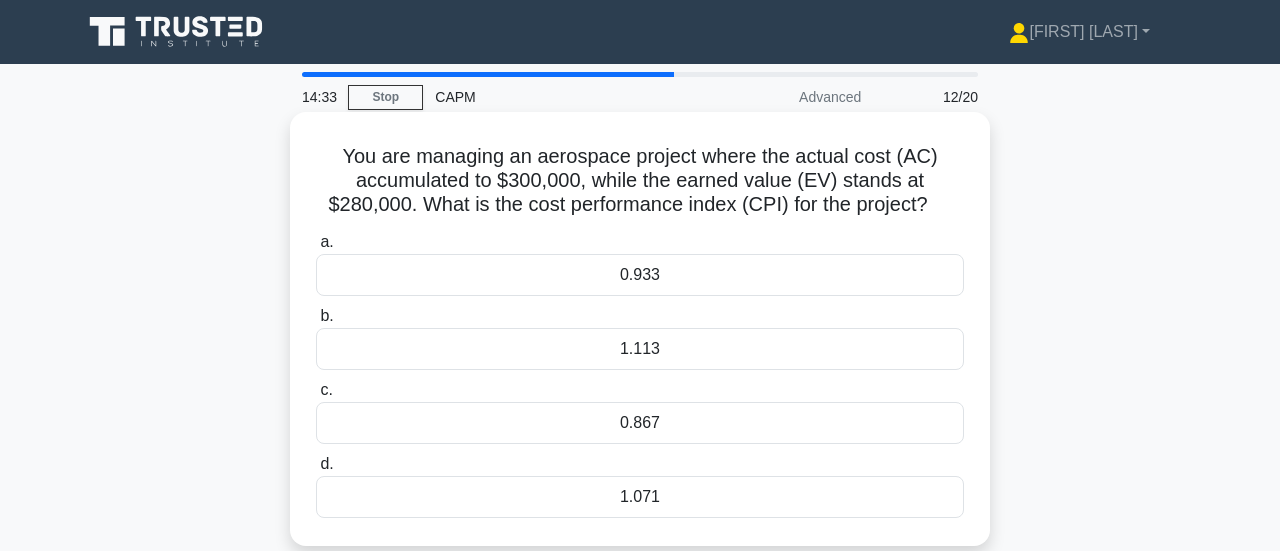 click on "0.933" at bounding box center [640, 275] 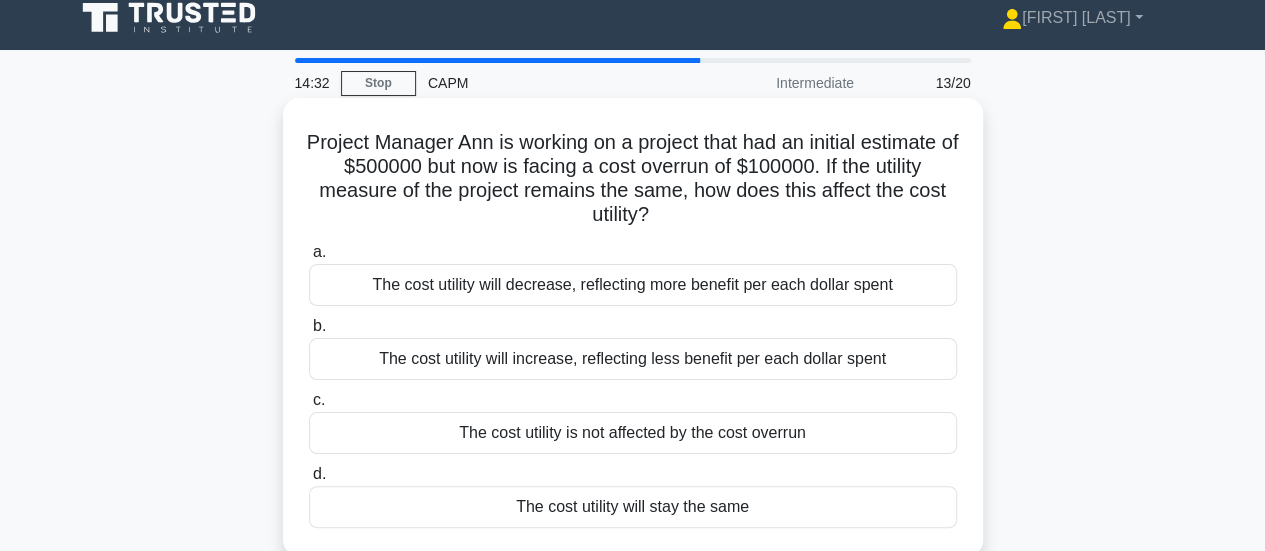 scroll, scrollTop: 21, scrollLeft: 0, axis: vertical 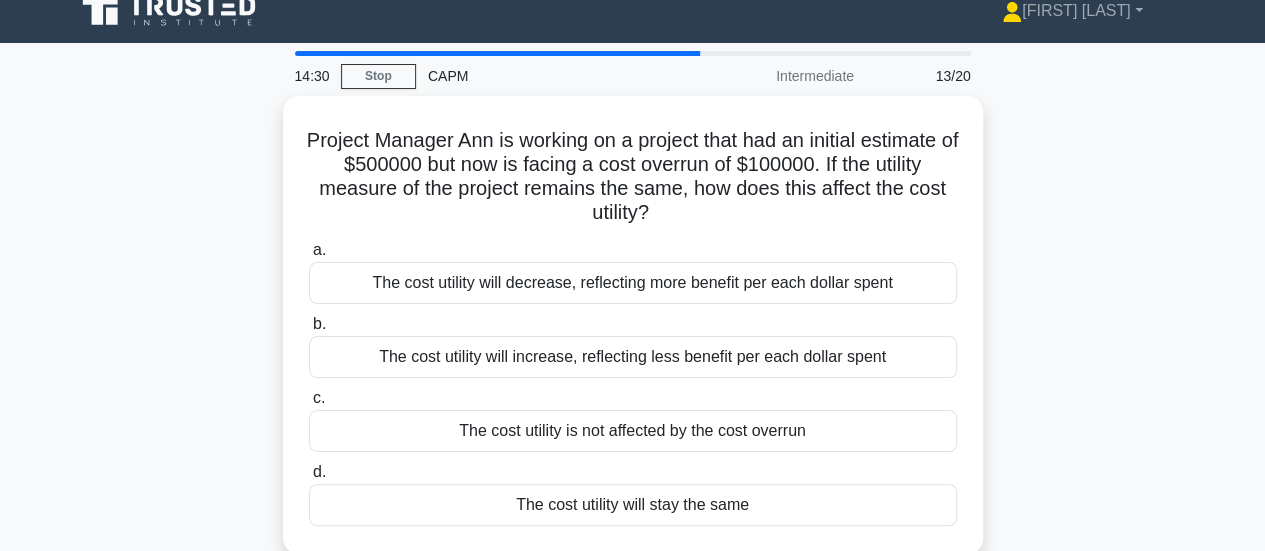 drag, startPoint x: 784, startPoint y: 500, endPoint x: 194, endPoint y: 128, distance: 697.4841 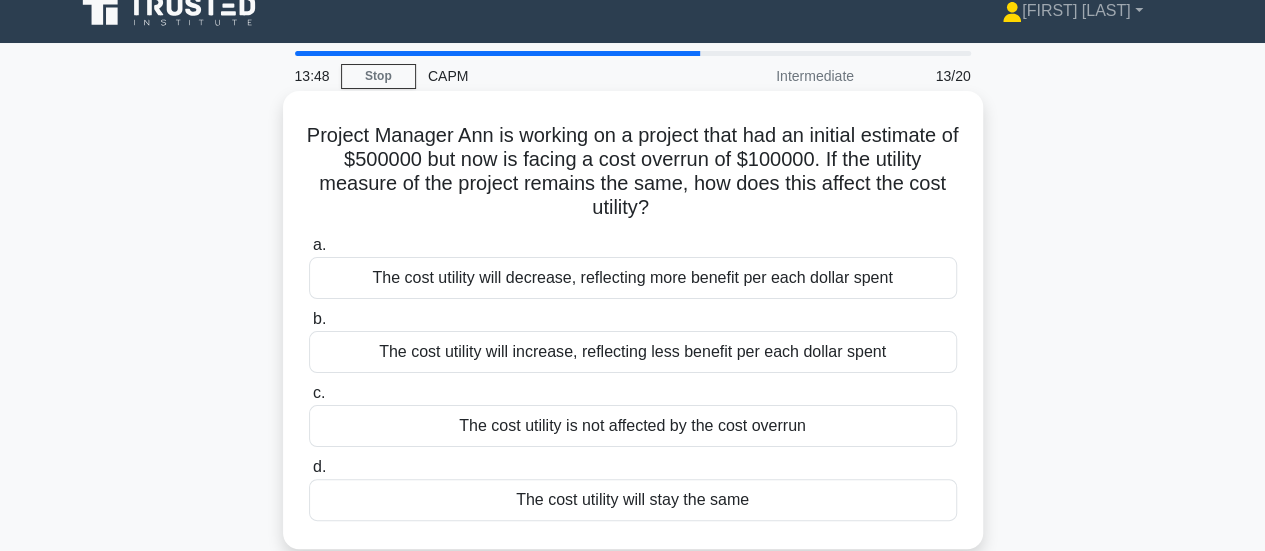 click on "The cost utility will increase, reflecting less benefit per each dollar spent" at bounding box center [633, 352] 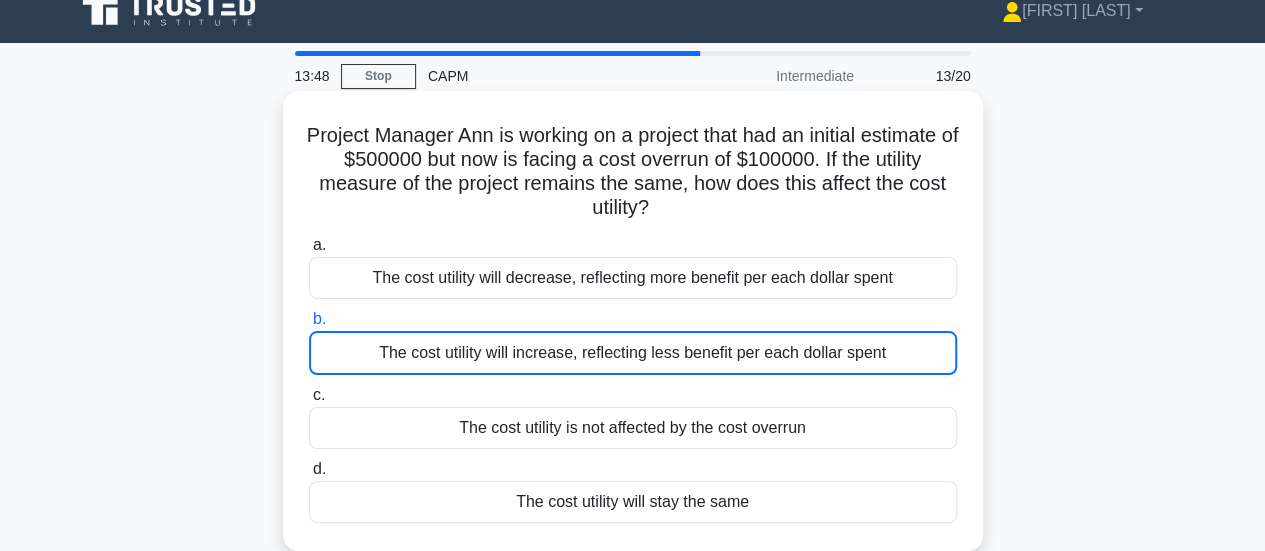 scroll, scrollTop: 0, scrollLeft: 0, axis: both 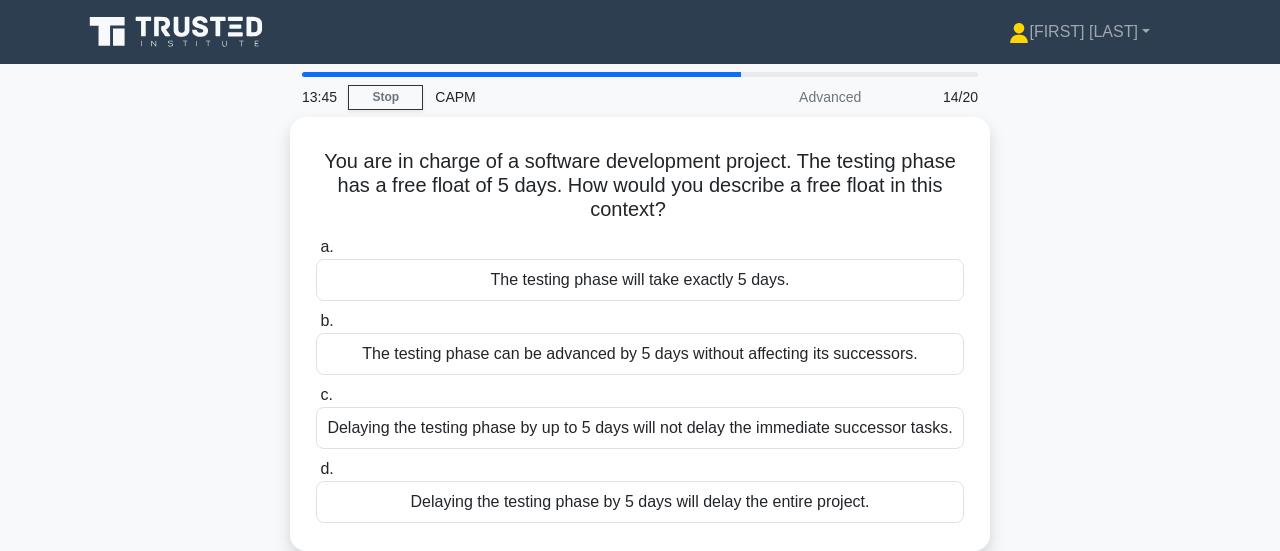 drag, startPoint x: 824, startPoint y: 482, endPoint x: 112, endPoint y: 177, distance: 774.57666 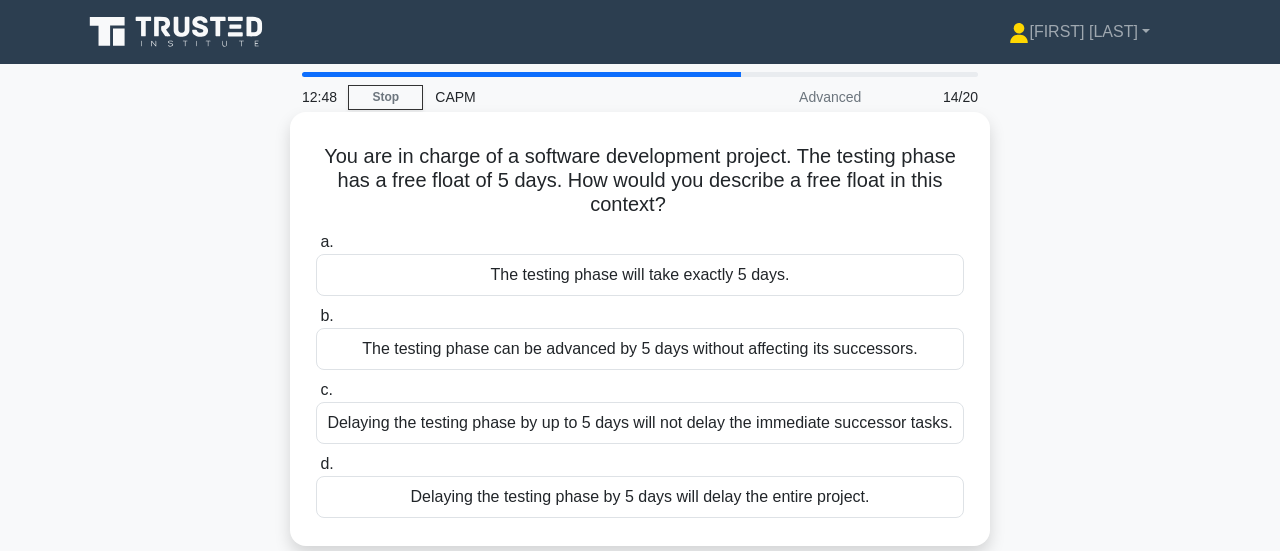 click on "The testing phase will take exactly 5 days." at bounding box center [640, 275] 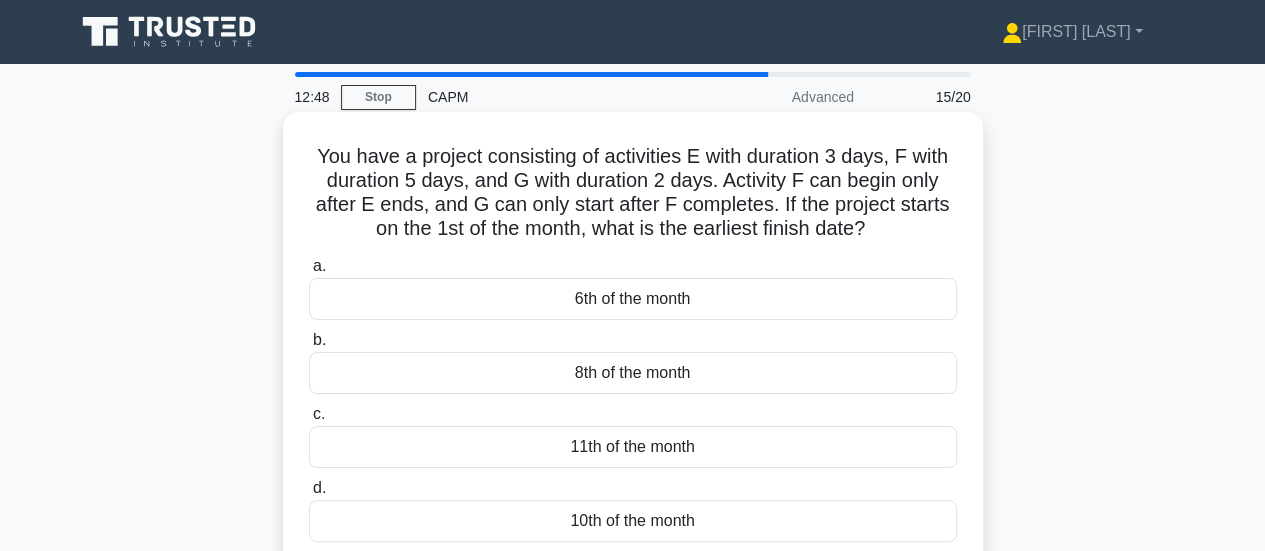 scroll, scrollTop: 21, scrollLeft: 0, axis: vertical 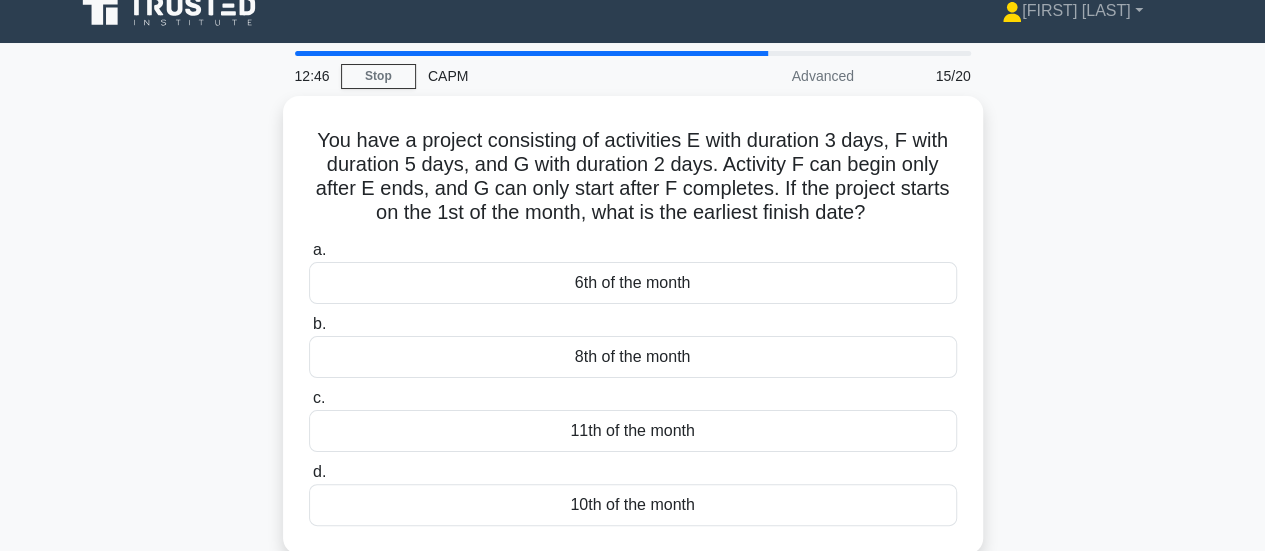 drag, startPoint x: 656, startPoint y: 498, endPoint x: 256, endPoint y: 83, distance: 576.38965 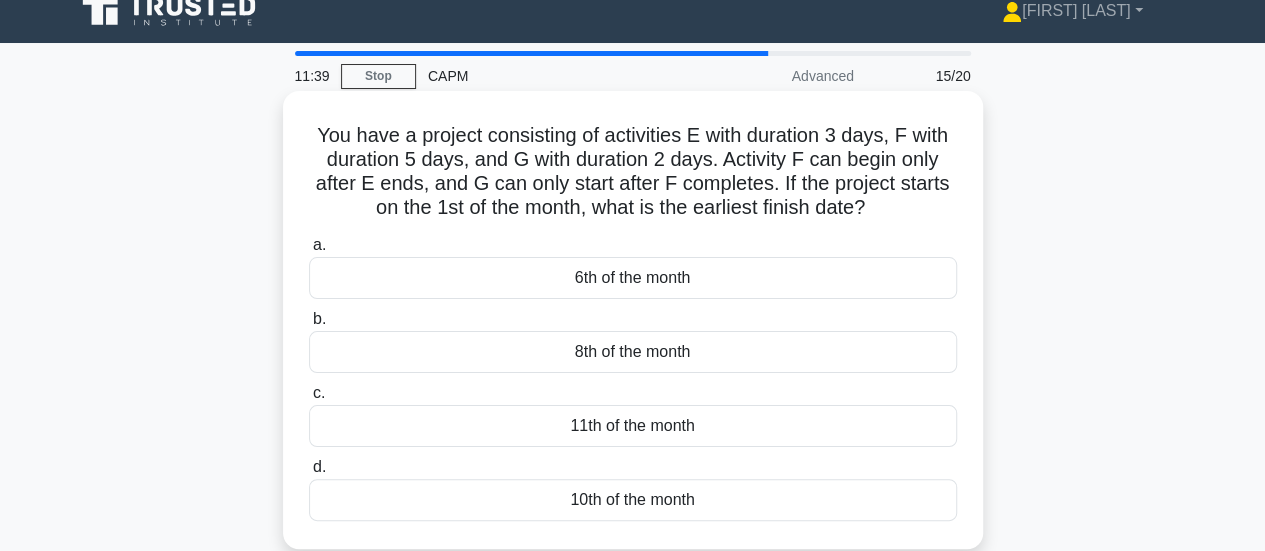 click on "11th of the month" at bounding box center [633, 426] 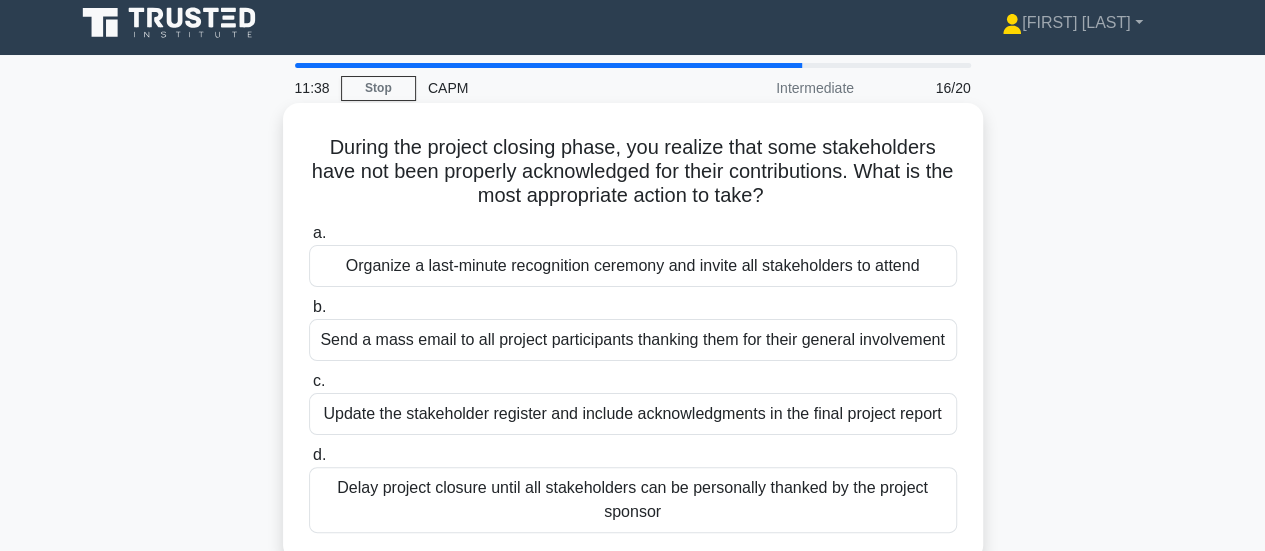 scroll, scrollTop: 0, scrollLeft: 0, axis: both 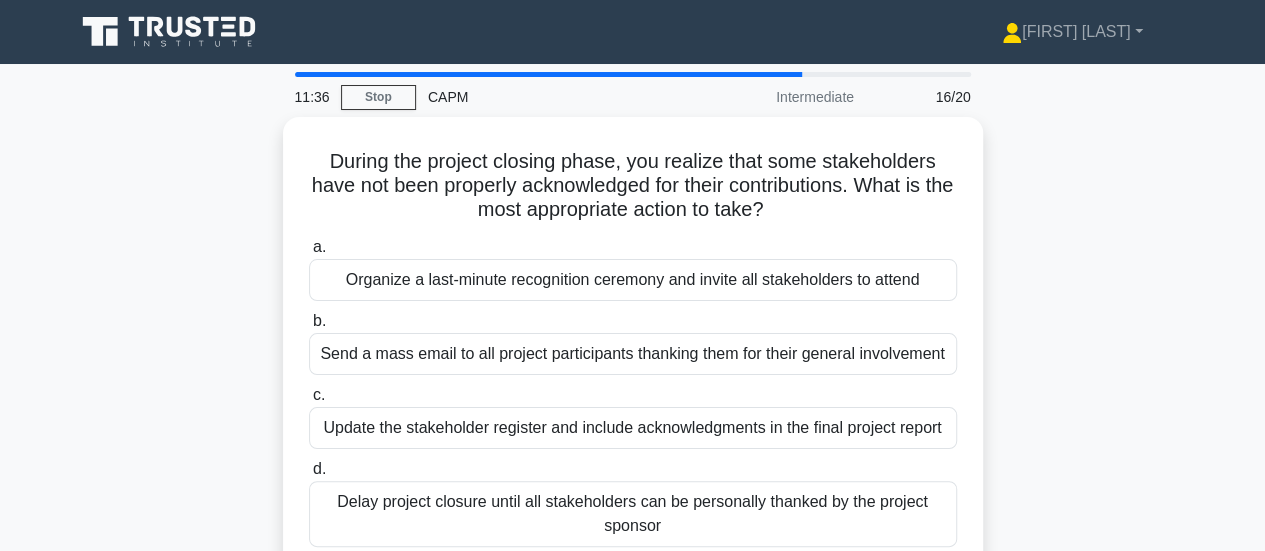drag, startPoint x: 683, startPoint y: 521, endPoint x: 263, endPoint y: 157, distance: 555.7841 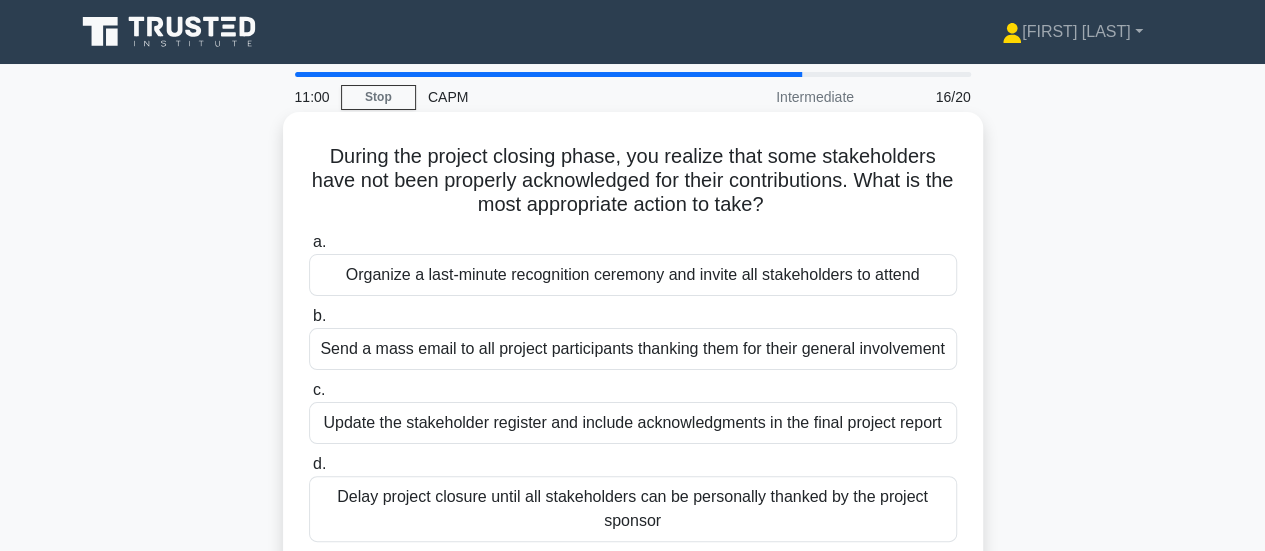 click on "Update the stakeholder register and include acknowledgments in the final project report" at bounding box center [633, 423] 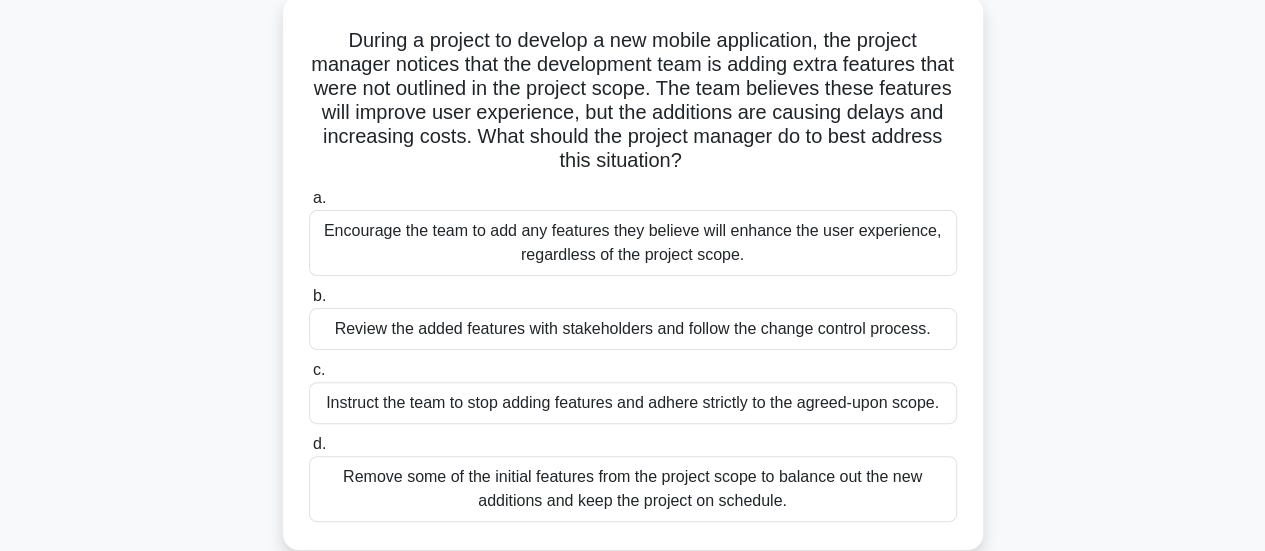 scroll, scrollTop: 117, scrollLeft: 0, axis: vertical 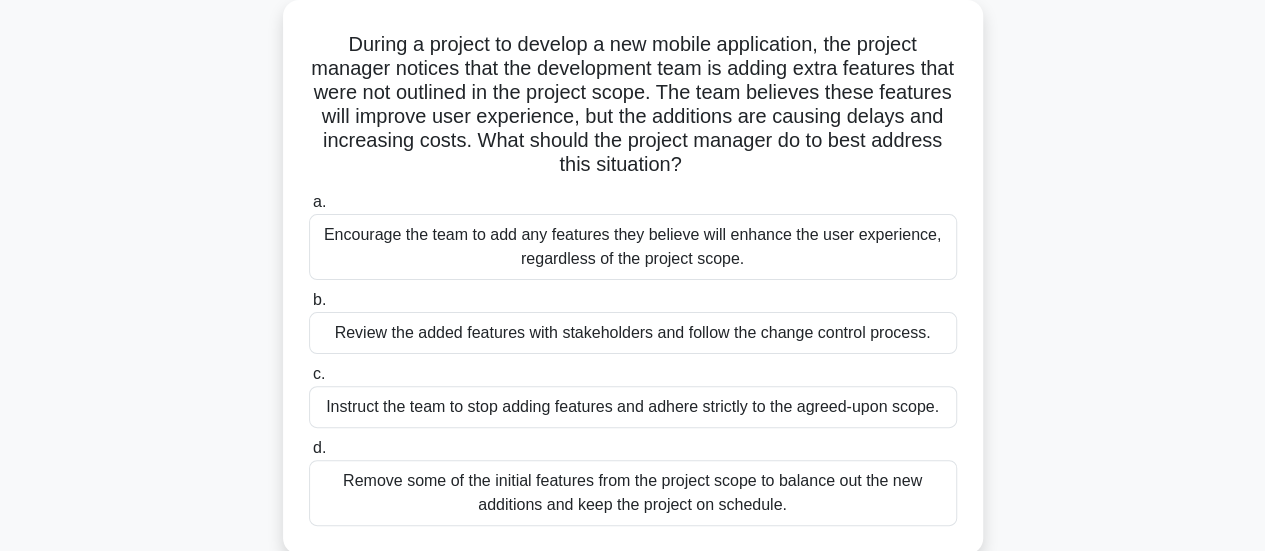 drag, startPoint x: 807, startPoint y: 493, endPoint x: 259, endPoint y: 33, distance: 715.4747 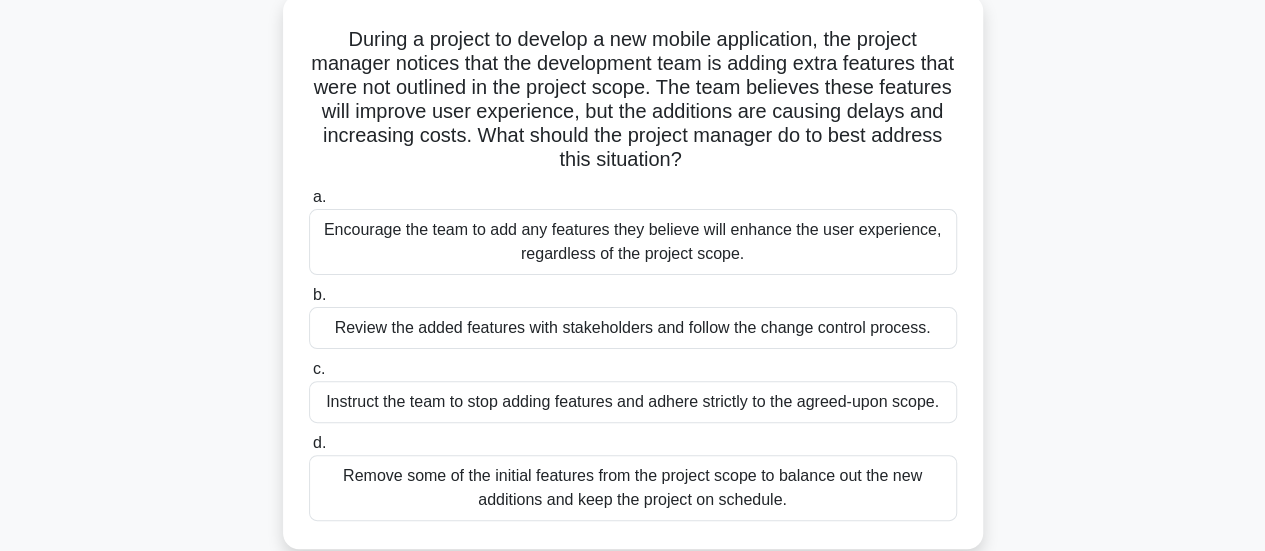 click on "Remove some of the initial features from the project scope to balance out the new additions and keep the project on schedule." at bounding box center (633, 488) 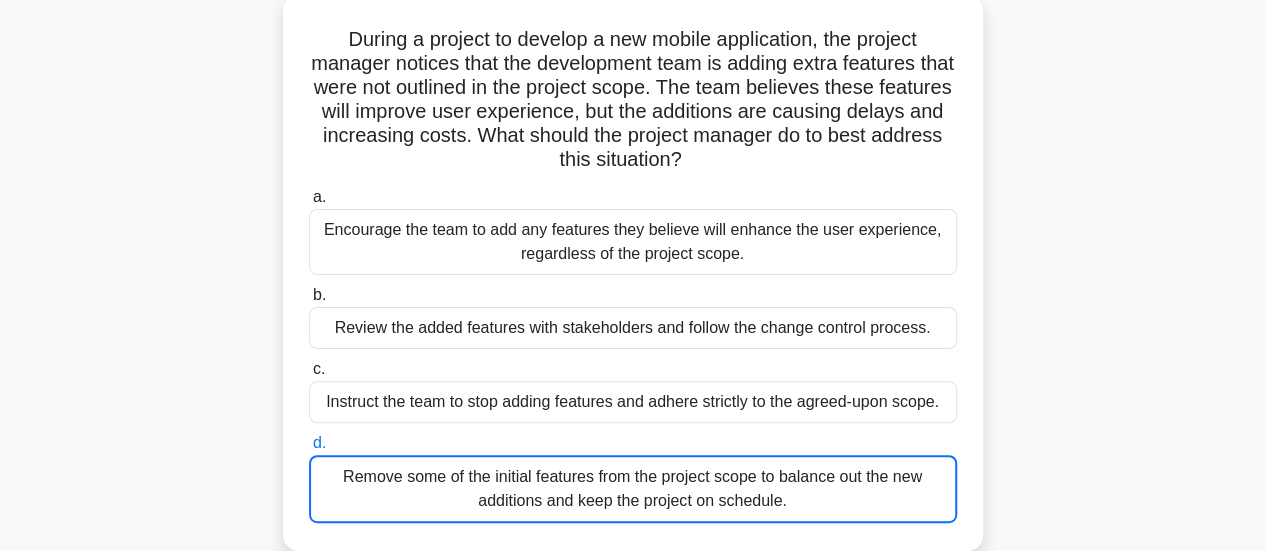 scroll, scrollTop: 0, scrollLeft: 0, axis: both 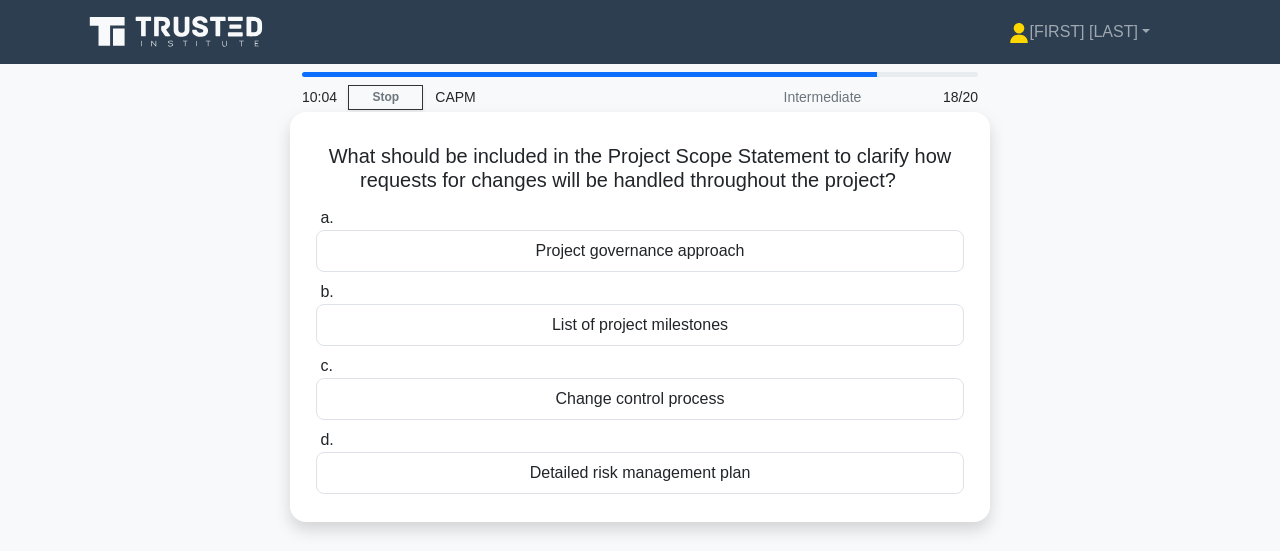 drag, startPoint x: 724, startPoint y: 480, endPoint x: 323, endPoint y: 137, distance: 527.6836 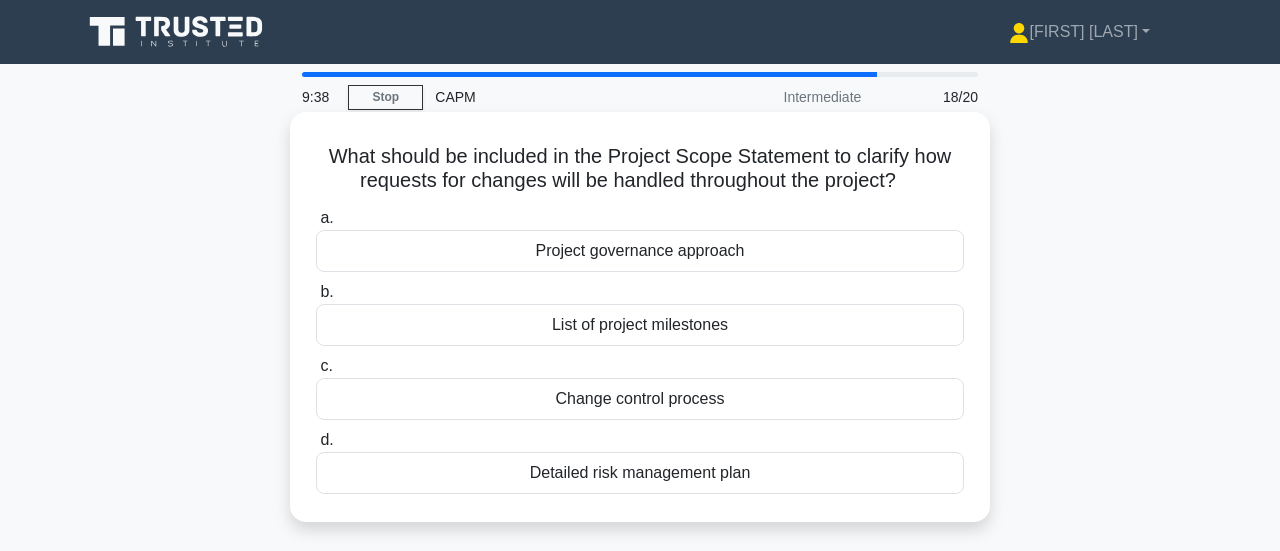 click on "Change control process" at bounding box center [640, 399] 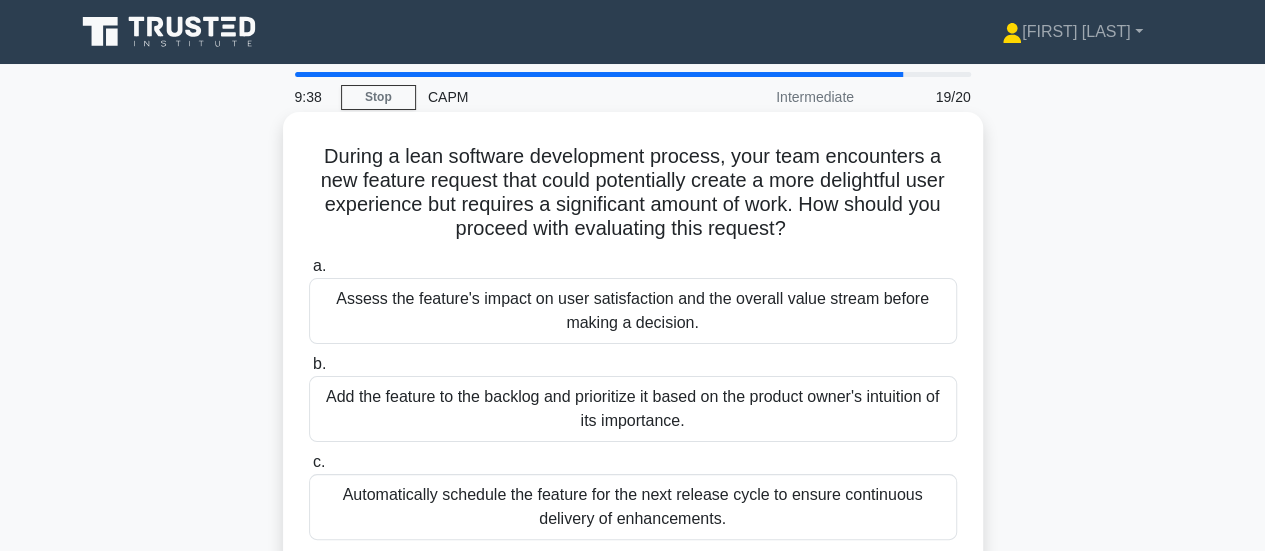 scroll, scrollTop: 117, scrollLeft: 0, axis: vertical 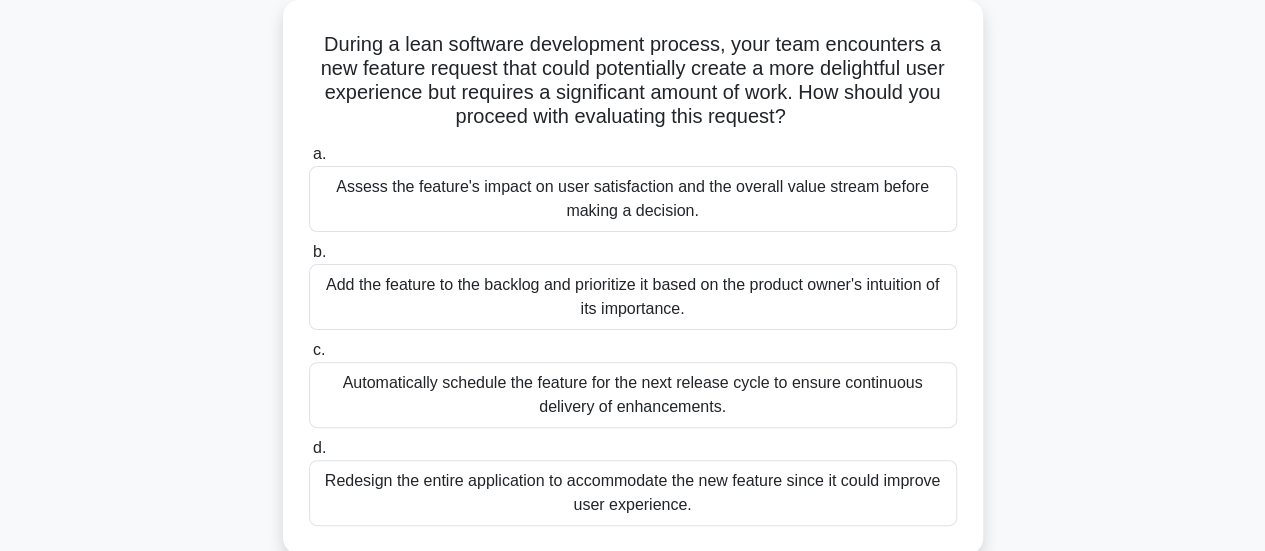 drag, startPoint x: 712, startPoint y: 489, endPoint x: 272, endPoint y: 26, distance: 638.7245 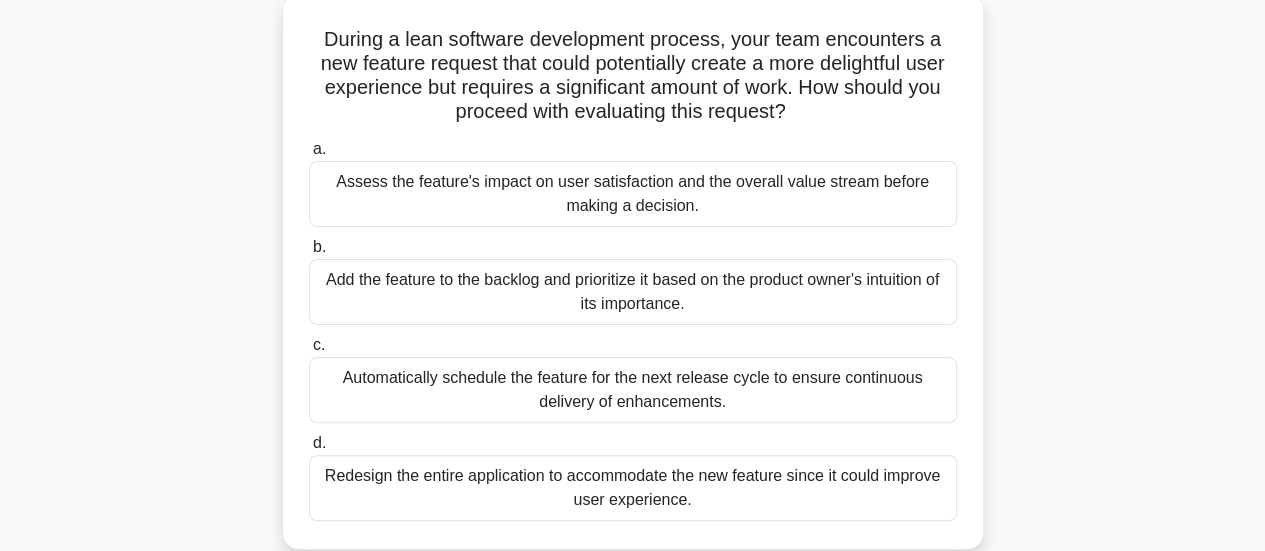click on "Assess the feature's impact on user satisfaction and the overall value stream before making a decision." at bounding box center [633, 194] 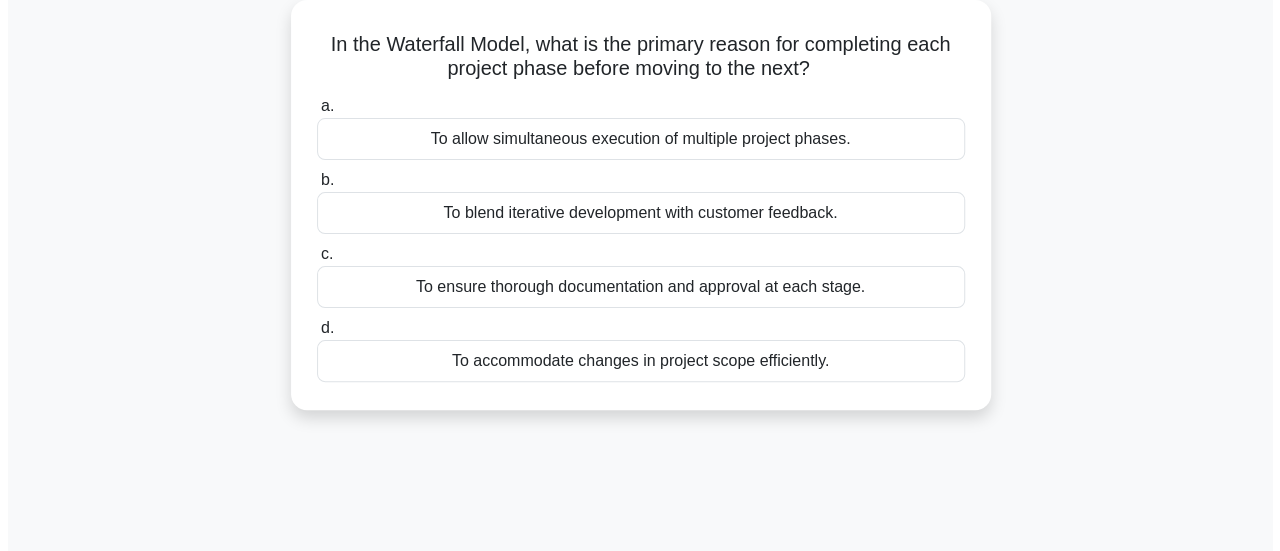 scroll, scrollTop: 0, scrollLeft: 0, axis: both 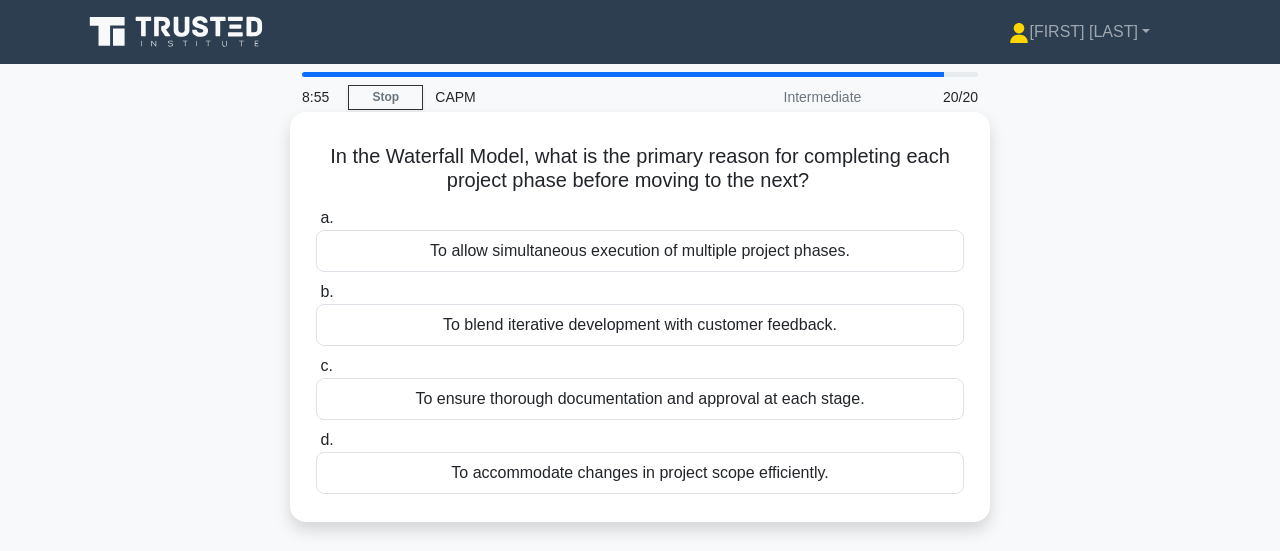 drag, startPoint x: 862, startPoint y: 467, endPoint x: 292, endPoint y: 133, distance: 660.6482 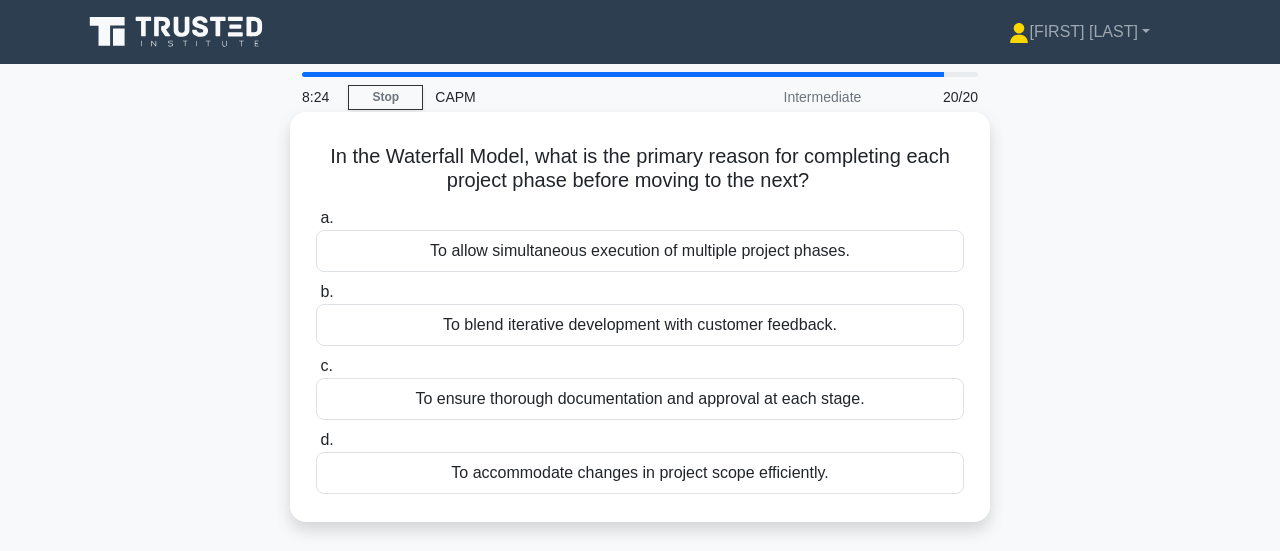 click on "To ensure thorough documentation and approval at each stage." at bounding box center [640, 399] 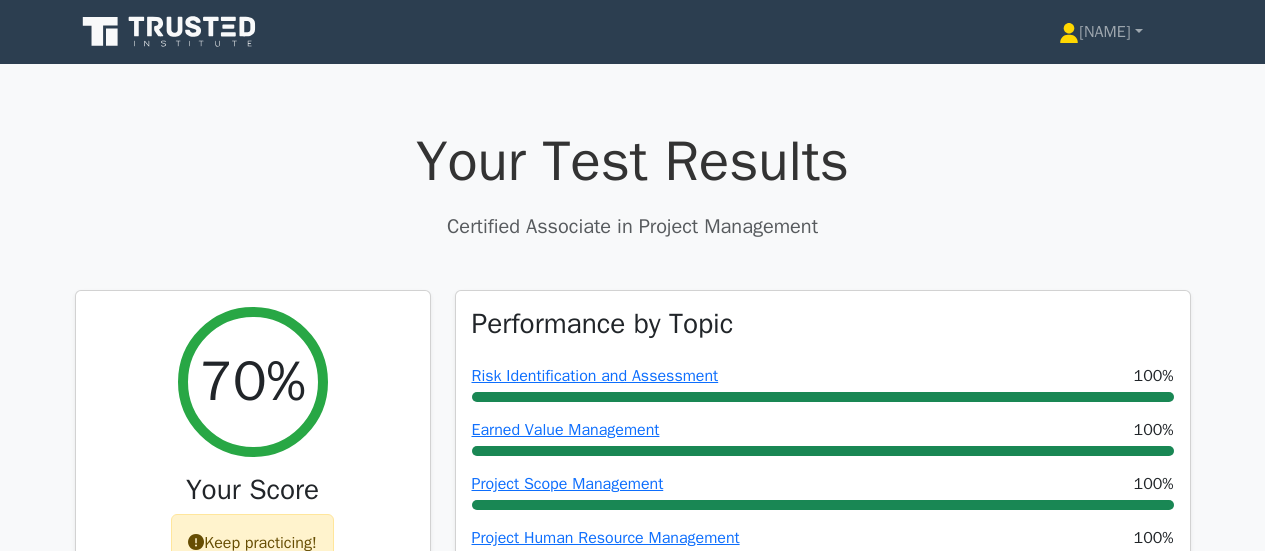 scroll, scrollTop: 0, scrollLeft: 0, axis: both 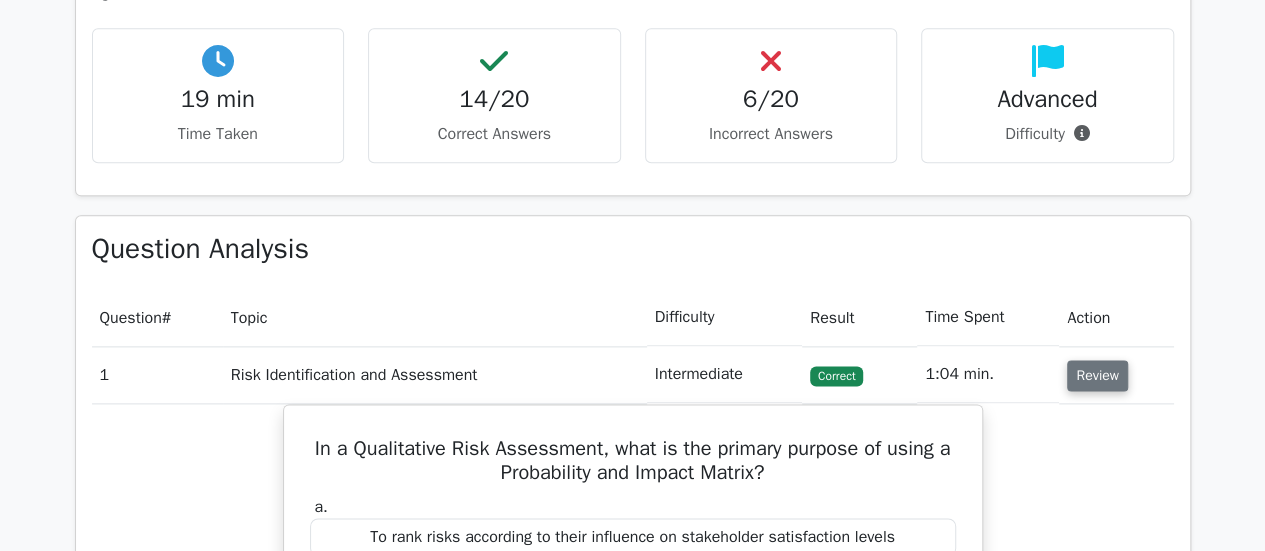click on "Review" at bounding box center [1097, 375] 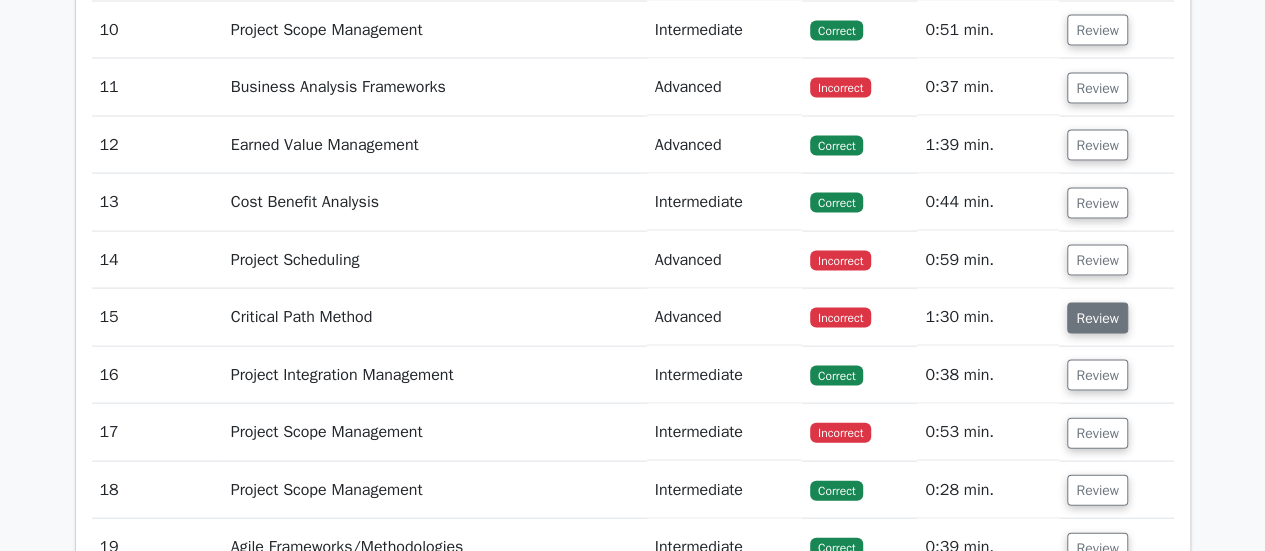scroll, scrollTop: 1900, scrollLeft: 0, axis: vertical 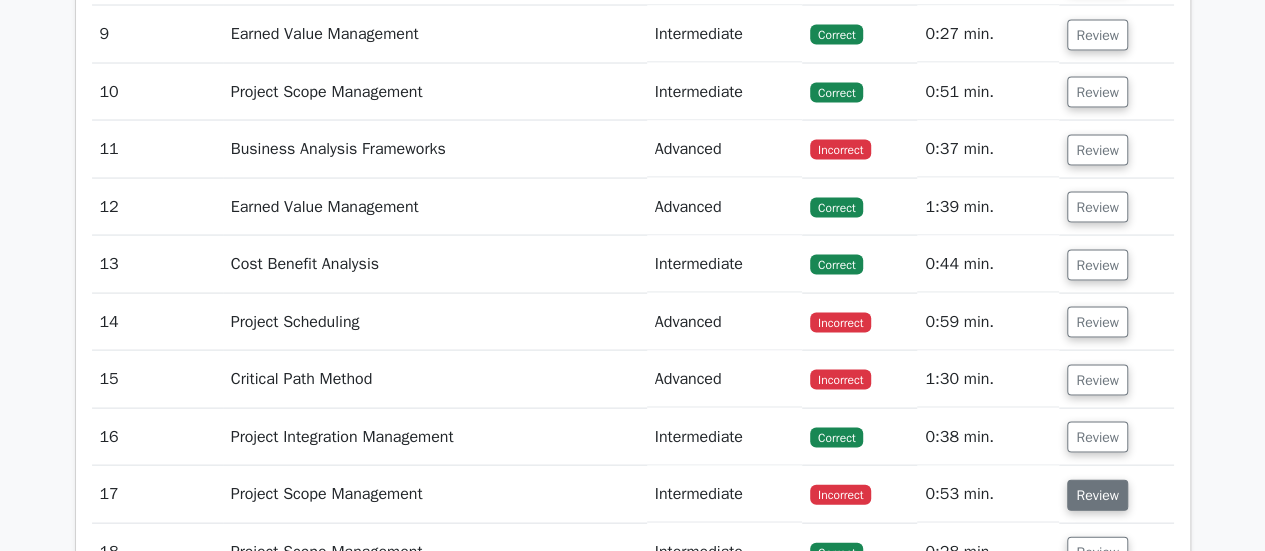 click on "Review" at bounding box center (1097, 495) 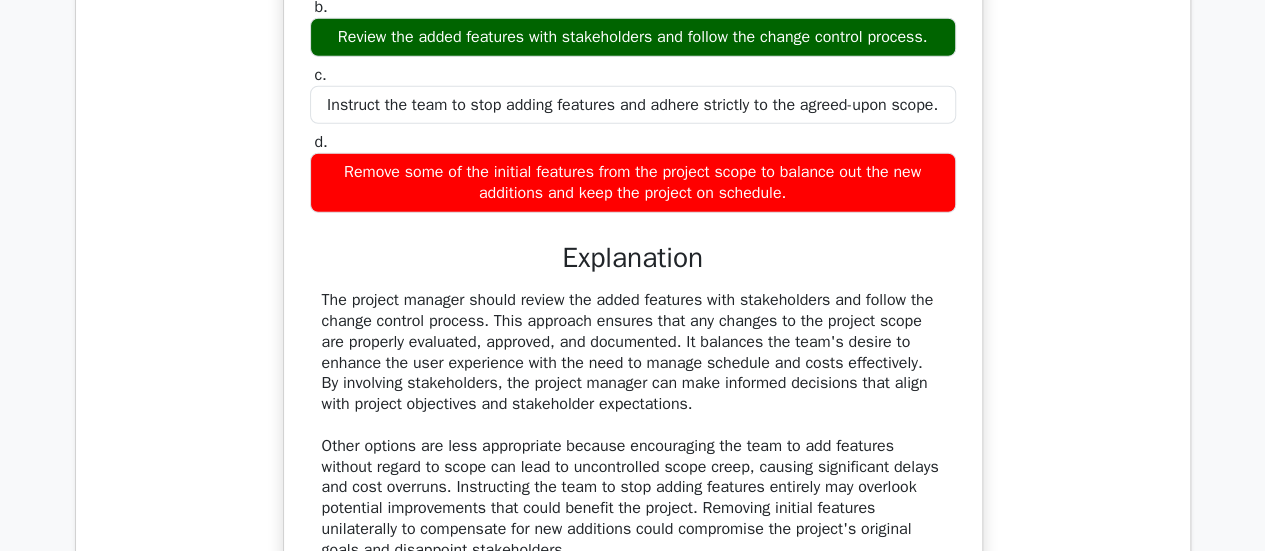 scroll, scrollTop: 2700, scrollLeft: 0, axis: vertical 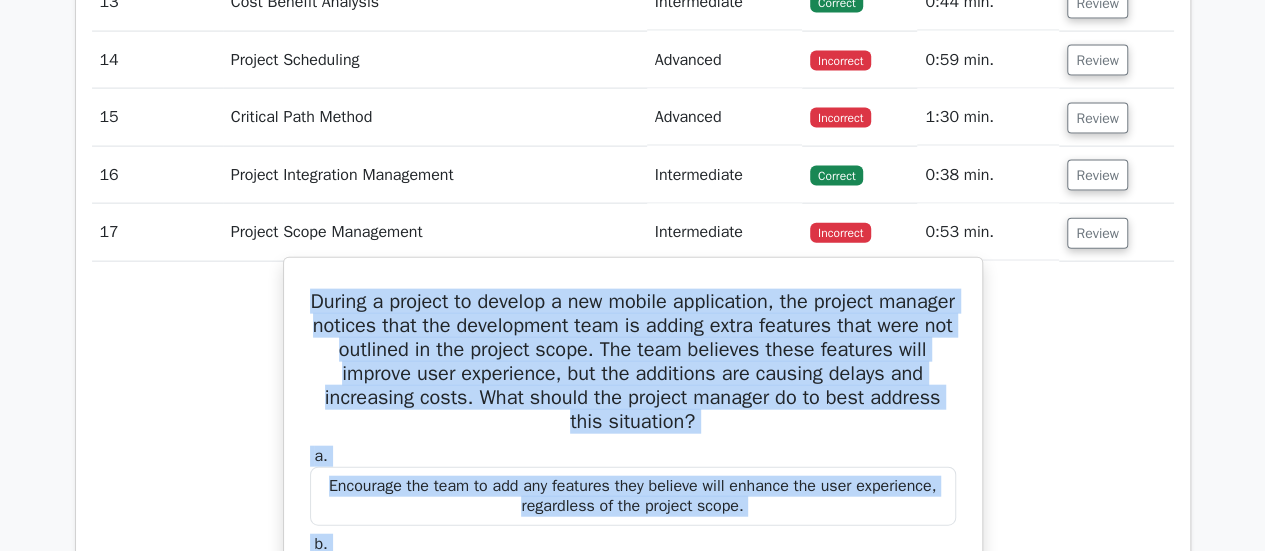 drag, startPoint x: 578, startPoint y: 297, endPoint x: 302, endPoint y: 41, distance: 376.44653 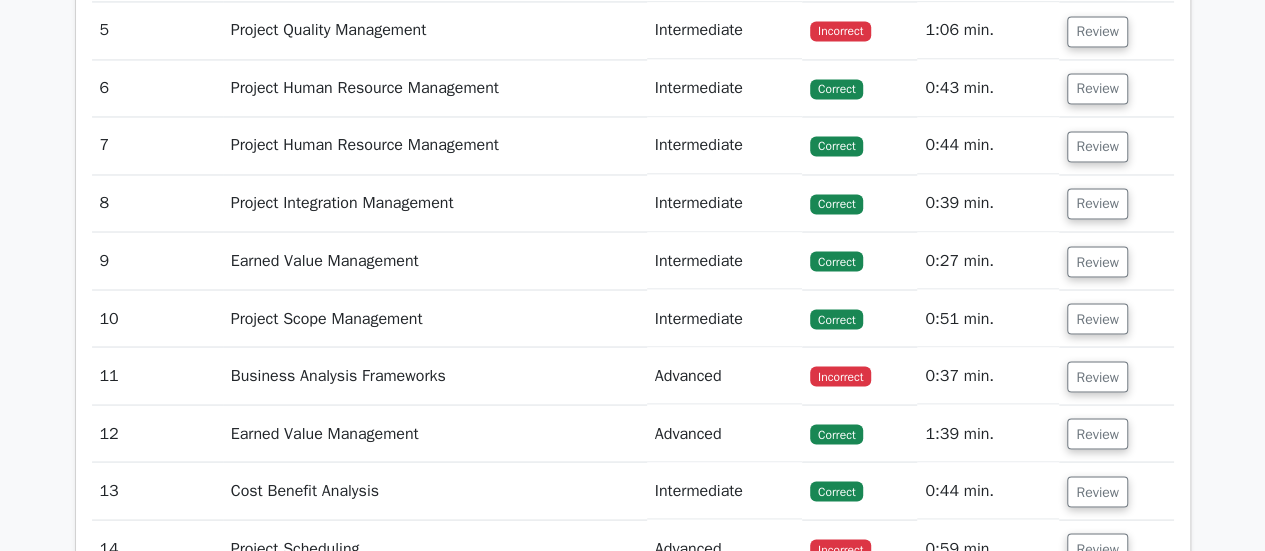 scroll, scrollTop: 1762, scrollLeft: 0, axis: vertical 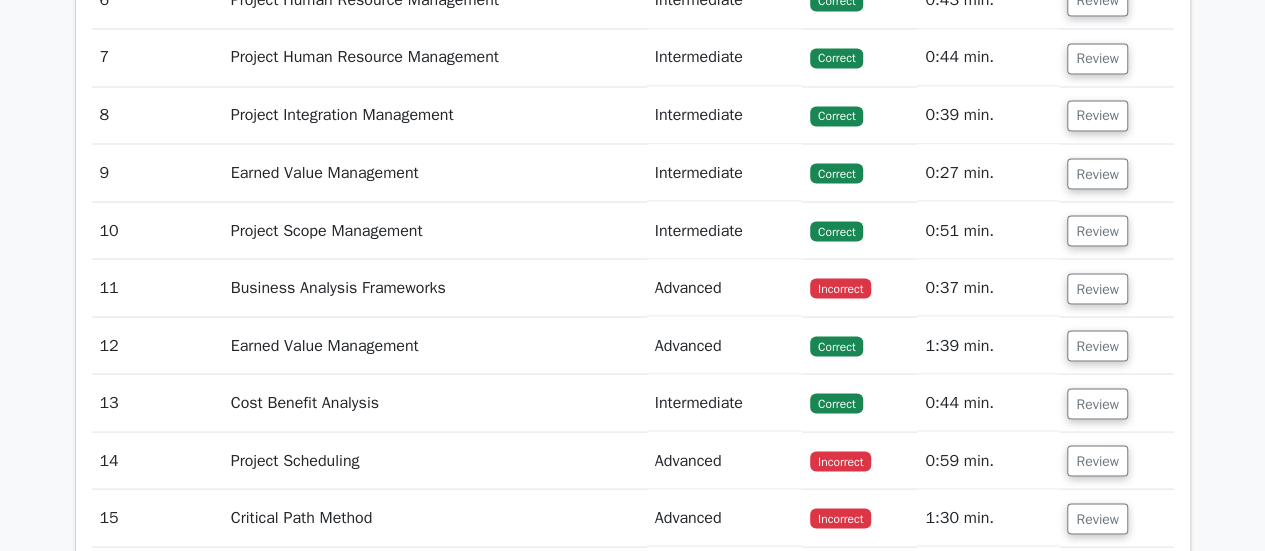 click on "Review" at bounding box center (1097, 633) 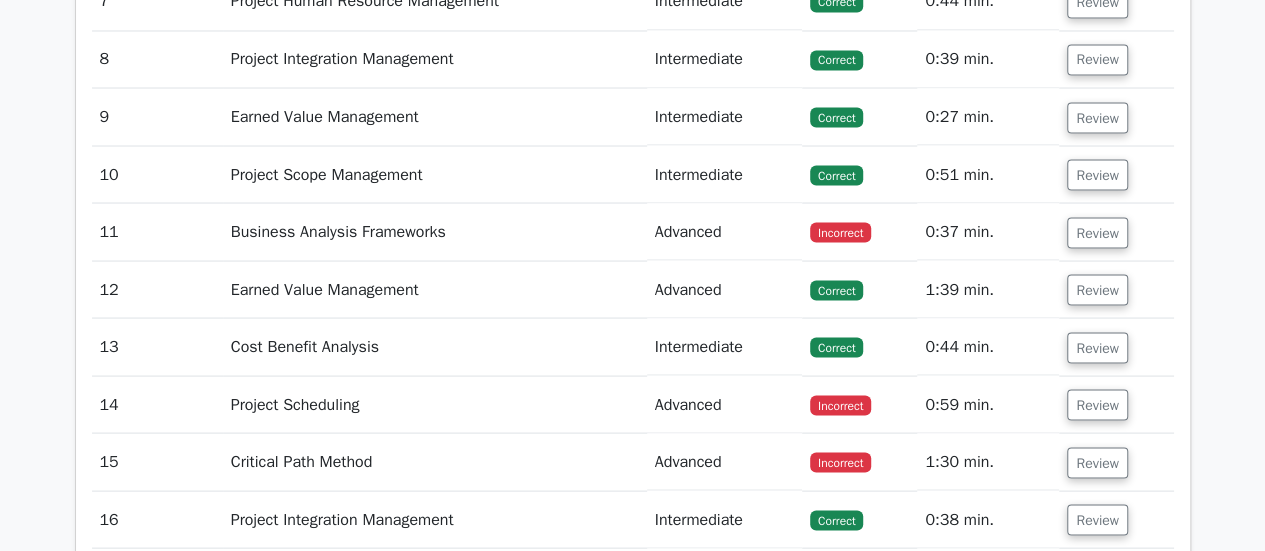 scroll, scrollTop: 1762, scrollLeft: 0, axis: vertical 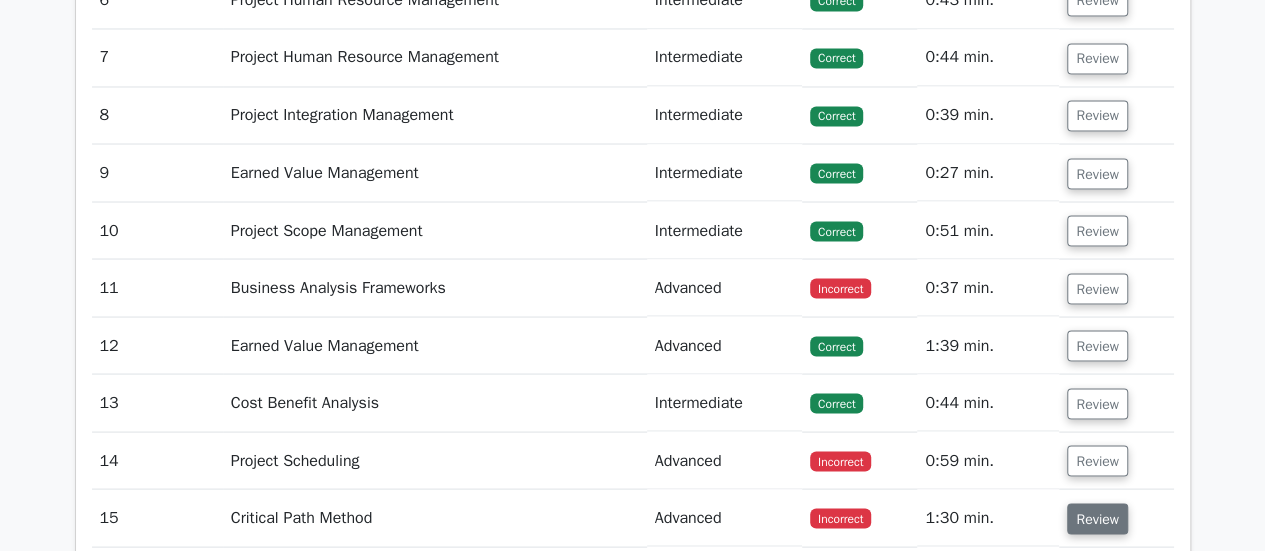 click on "Review" at bounding box center (1097, 518) 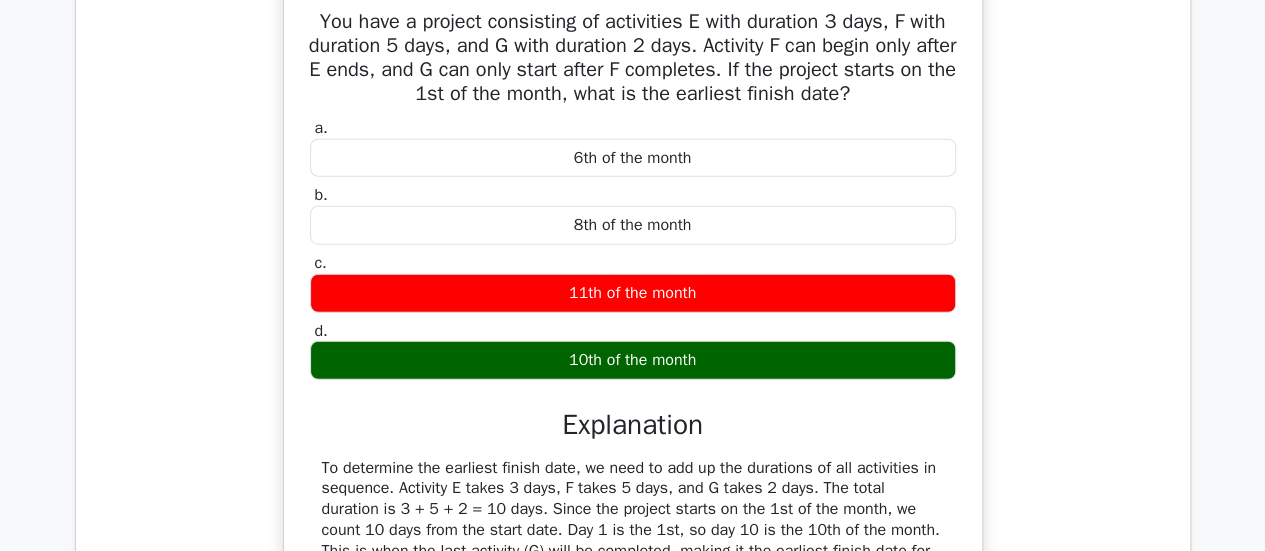 scroll, scrollTop: 2362, scrollLeft: 0, axis: vertical 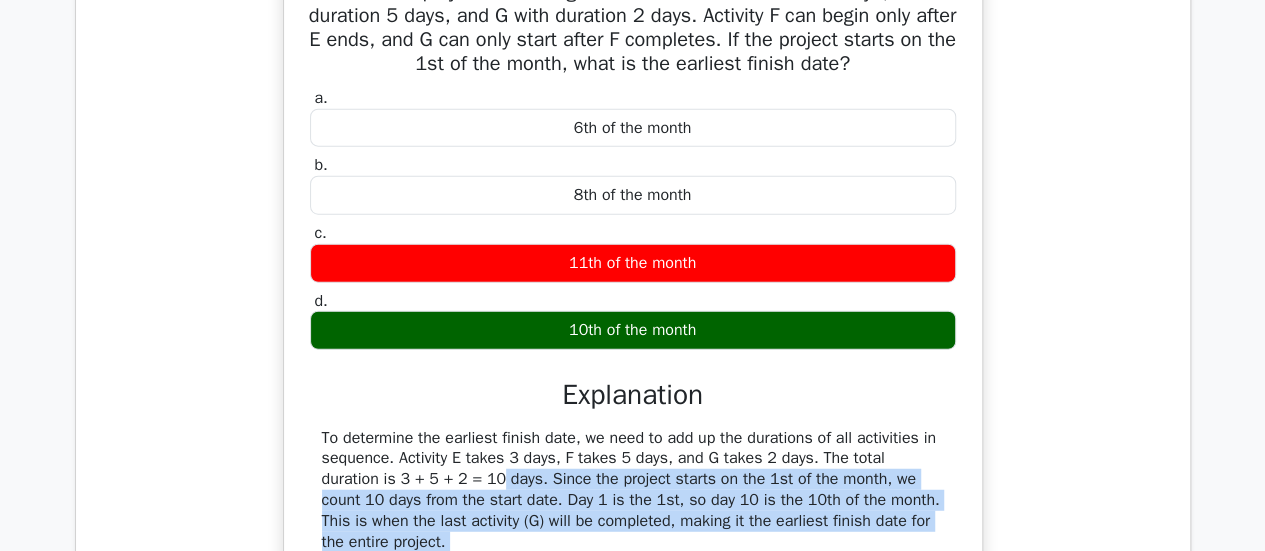 drag, startPoint x: 568, startPoint y: 388, endPoint x: 246, endPoint y: 246, distance: 351.92044 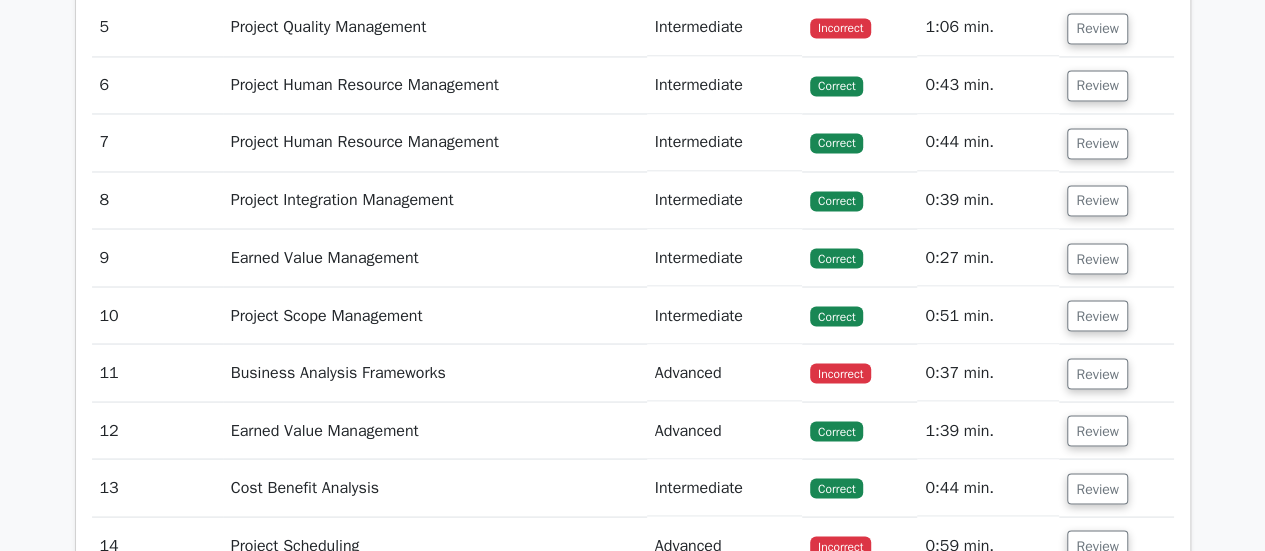 scroll, scrollTop: 1662, scrollLeft: 0, axis: vertical 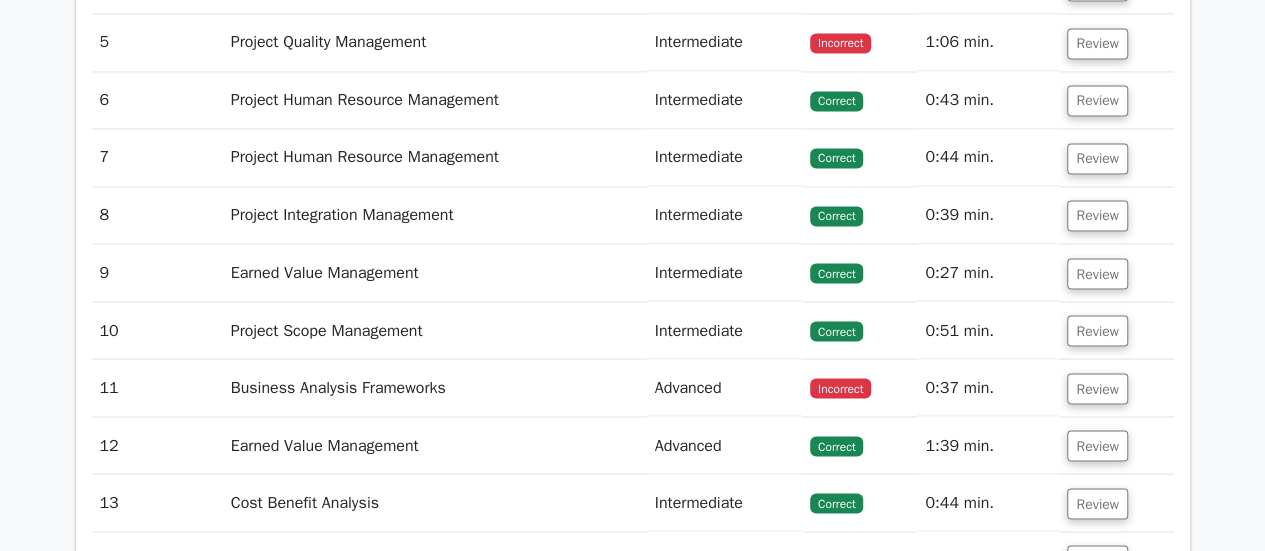 click on "Review" at bounding box center (1097, 618) 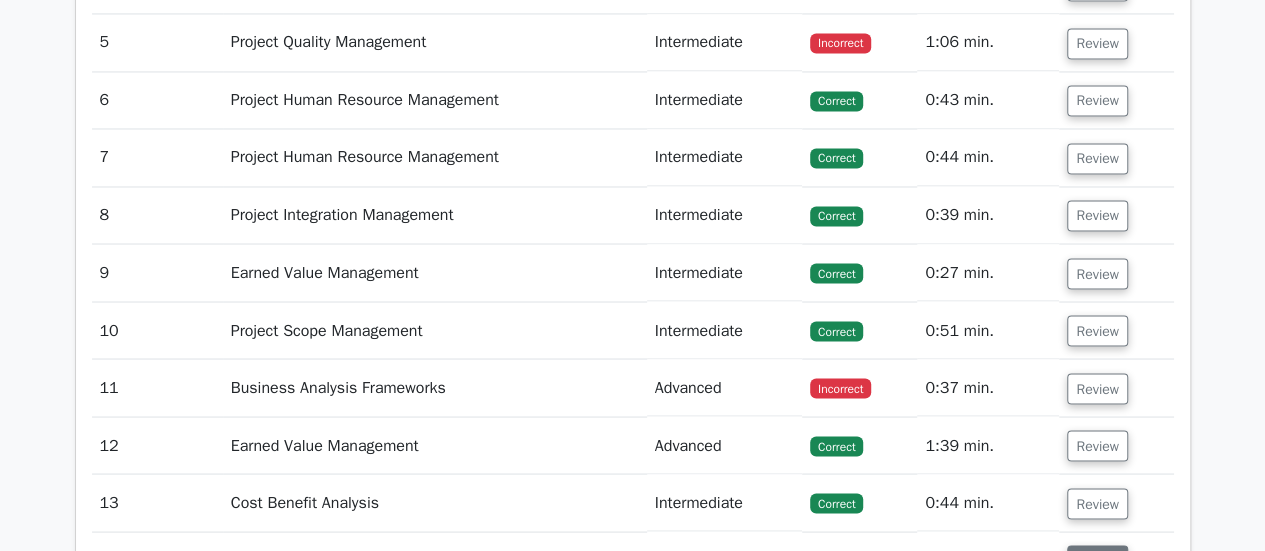 click on "Review" at bounding box center [1097, 560] 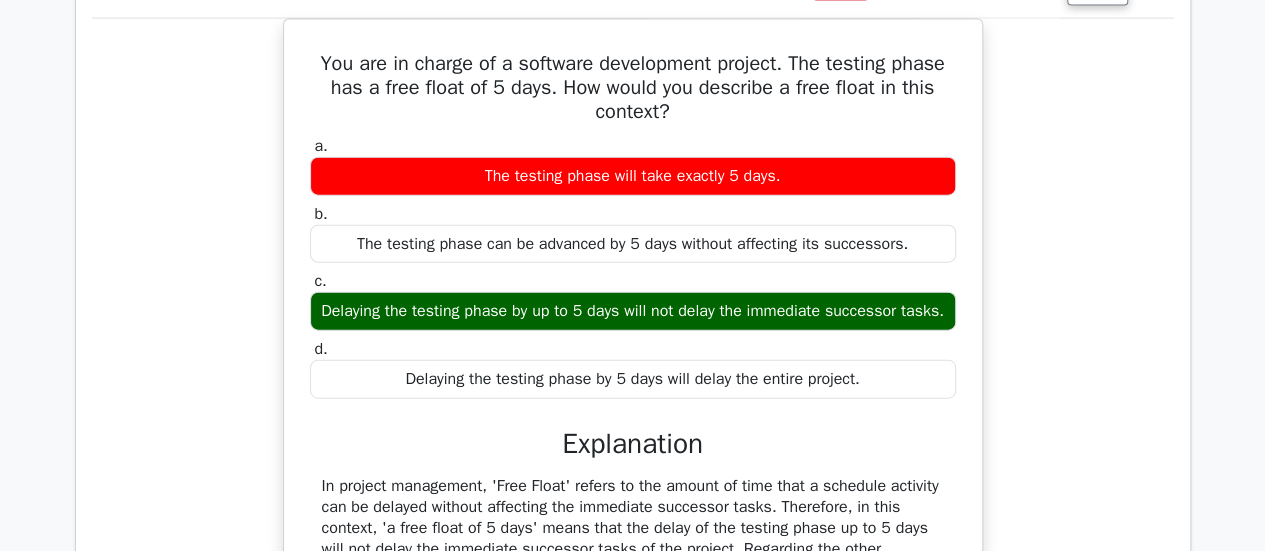 scroll, scrollTop: 2262, scrollLeft: 0, axis: vertical 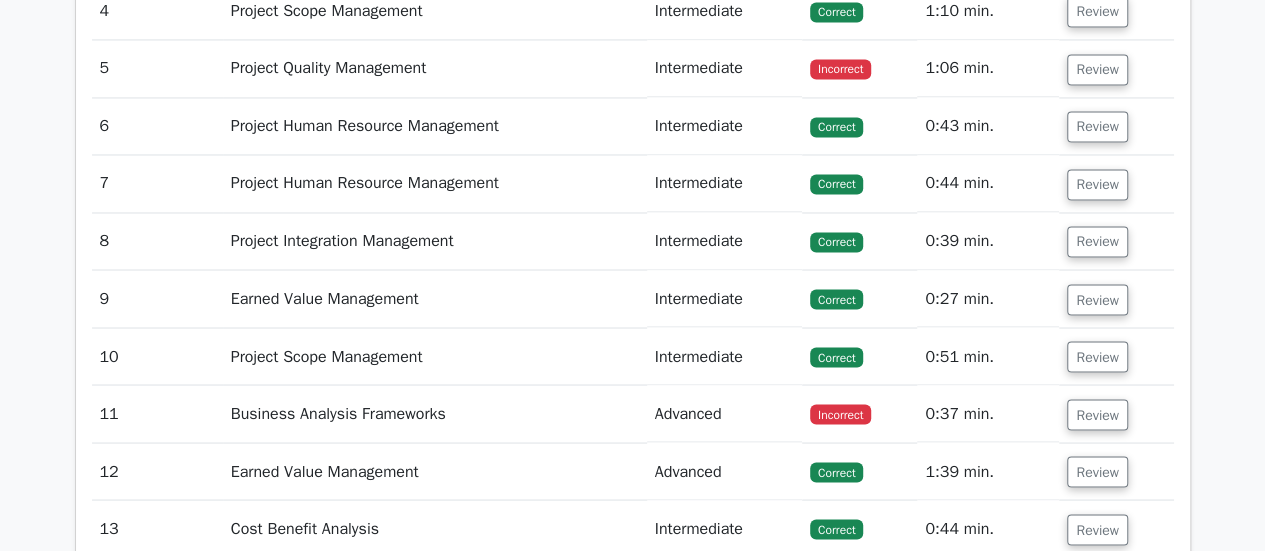 drag, startPoint x: 934, startPoint y: 395, endPoint x: 158, endPoint y: 411, distance: 776.1649 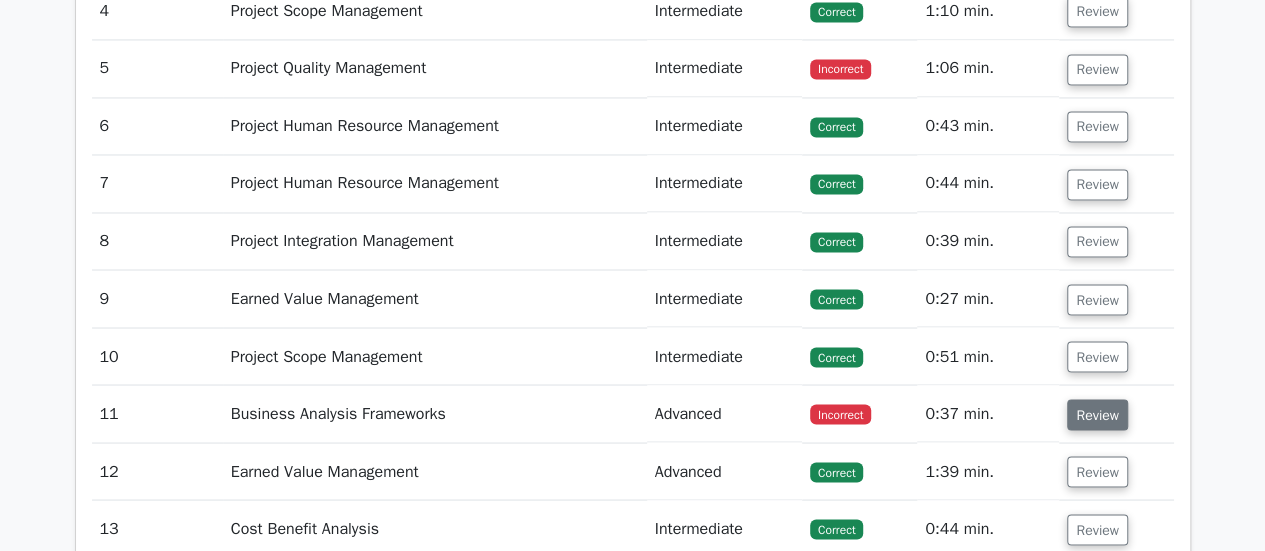click on "Review" at bounding box center (1097, 414) 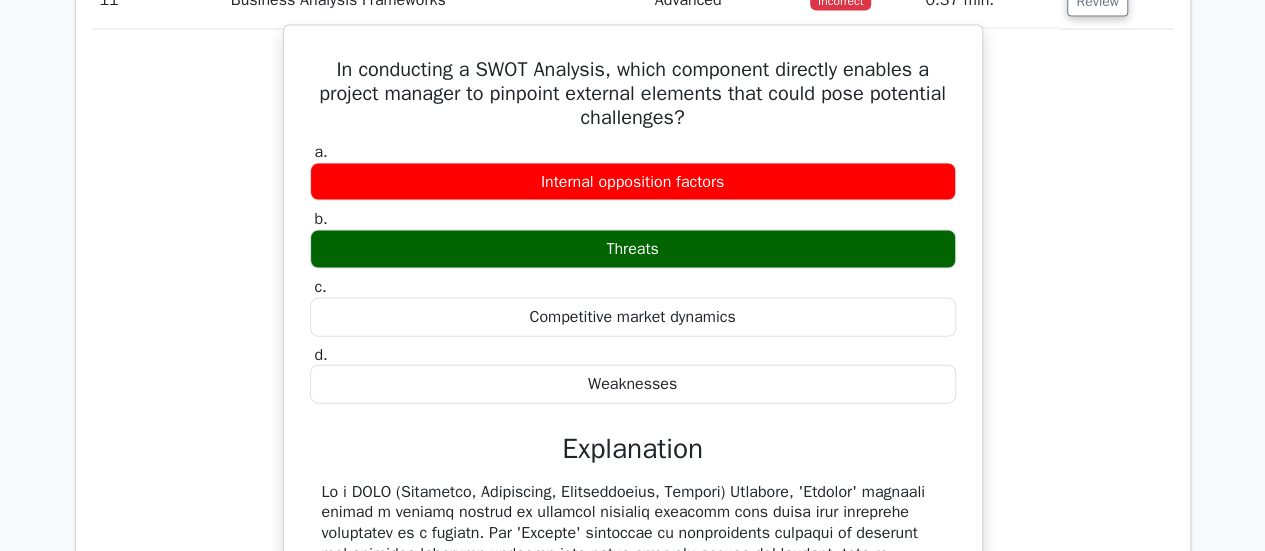 scroll, scrollTop: 2136, scrollLeft: 0, axis: vertical 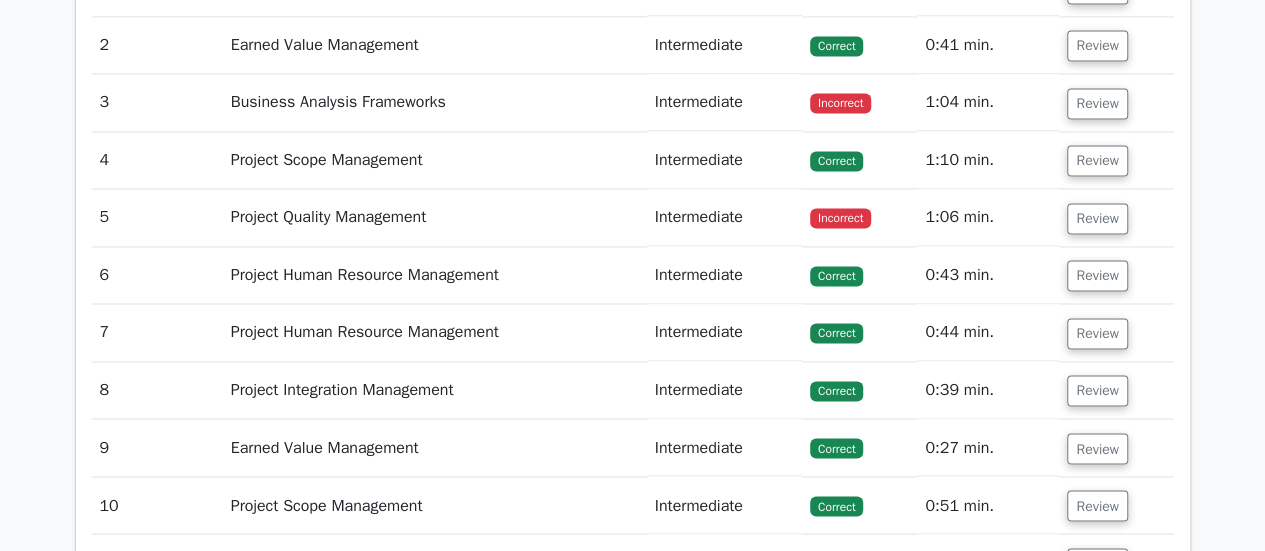 drag, startPoint x: 656, startPoint y: 490, endPoint x: 282, endPoint y: 420, distance: 380.49442 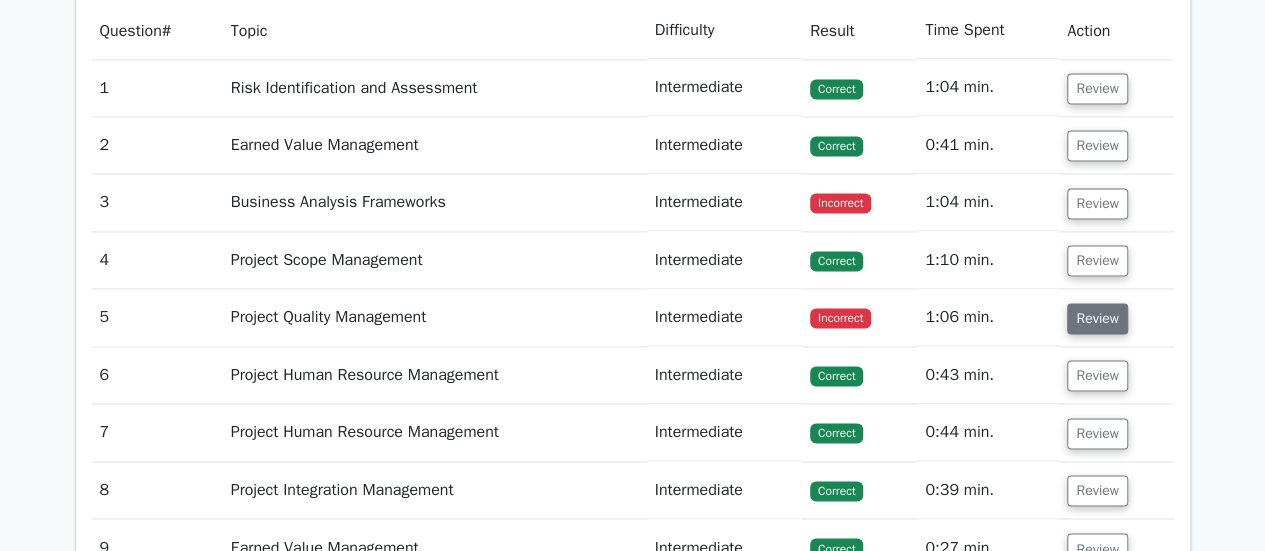 click on "Review" at bounding box center [1097, 318] 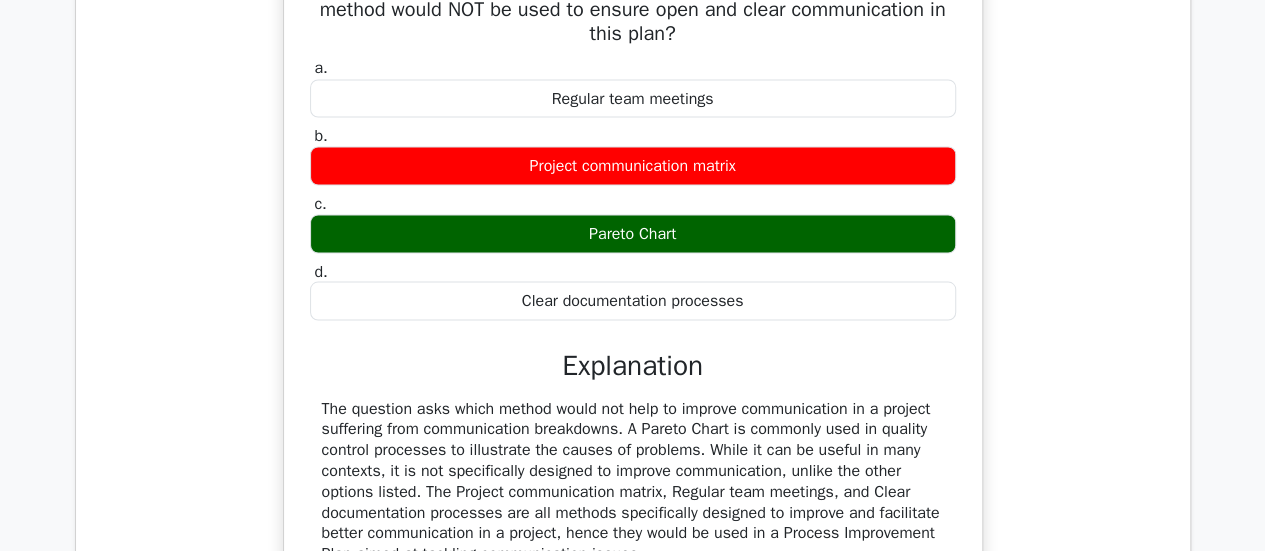 scroll, scrollTop: 1887, scrollLeft: 0, axis: vertical 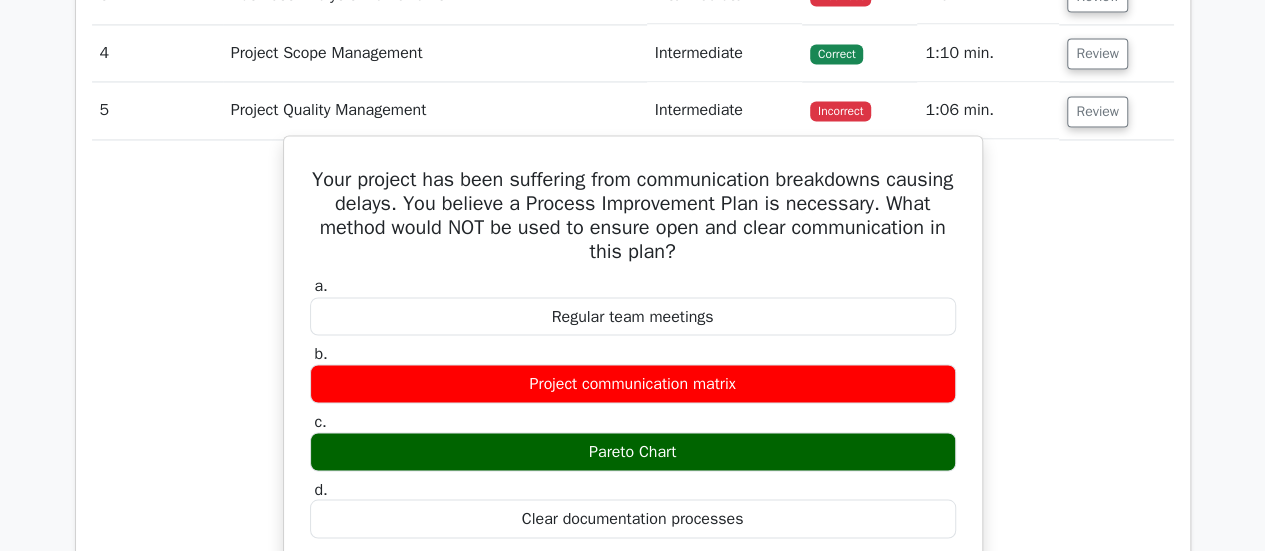 drag, startPoint x: 672, startPoint y: 357, endPoint x: 322, endPoint y: 42, distance: 470.87683 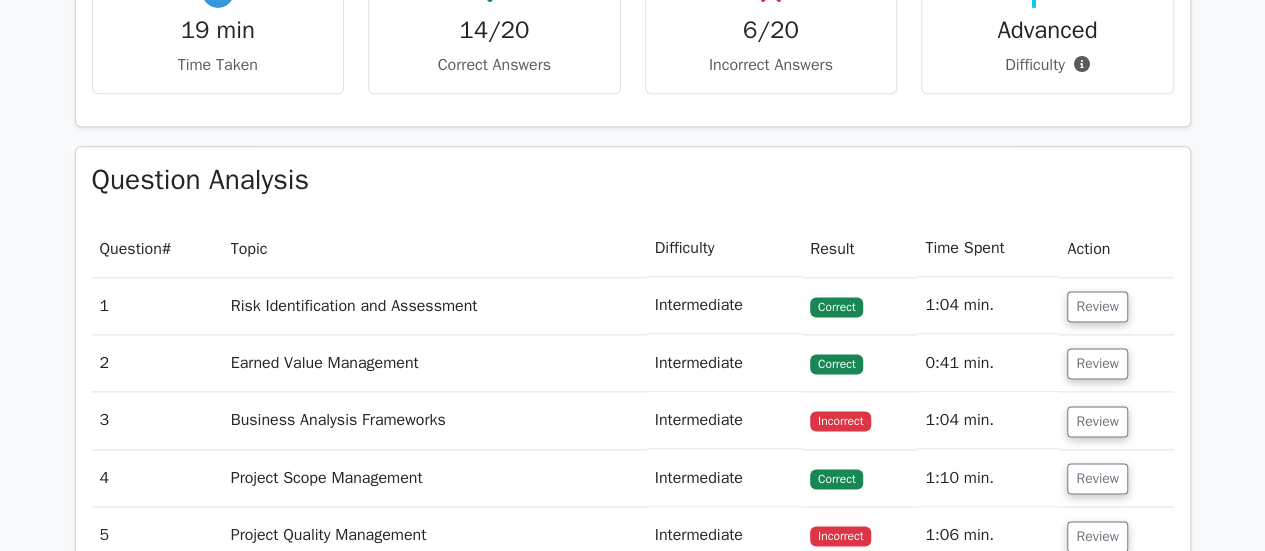 scroll, scrollTop: 1194, scrollLeft: 0, axis: vertical 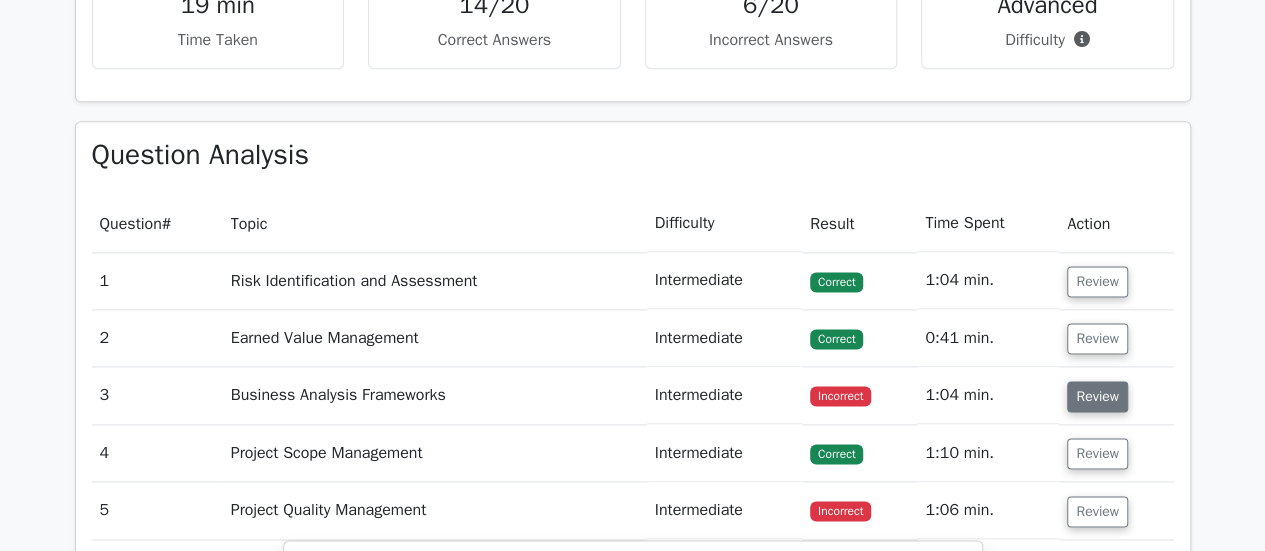 click on "Review" at bounding box center [1097, 396] 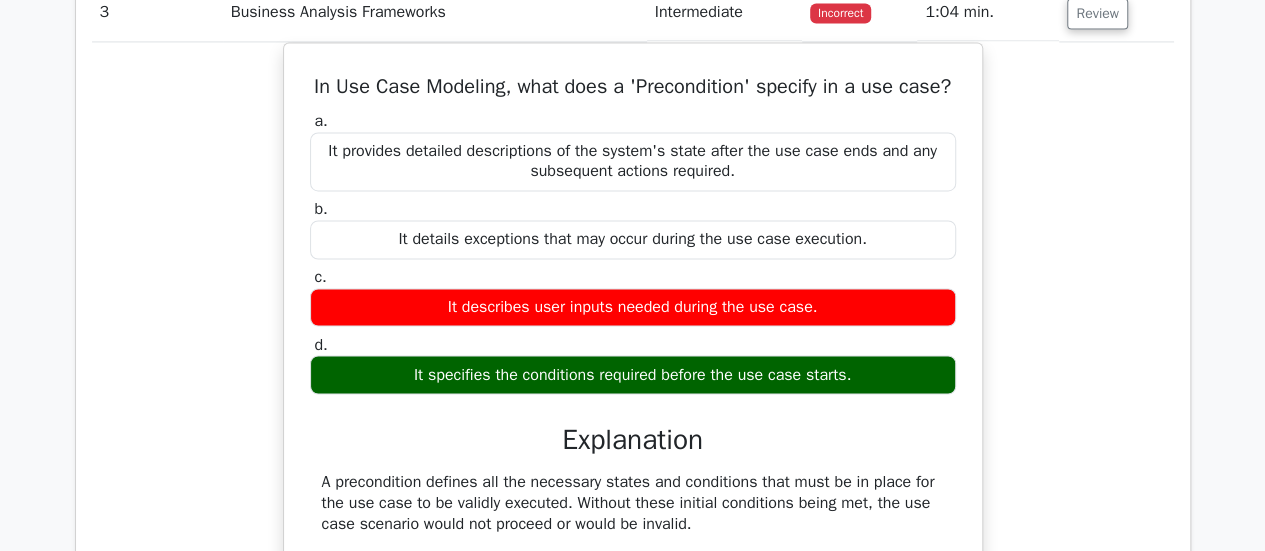scroll, scrollTop: 1694, scrollLeft: 0, axis: vertical 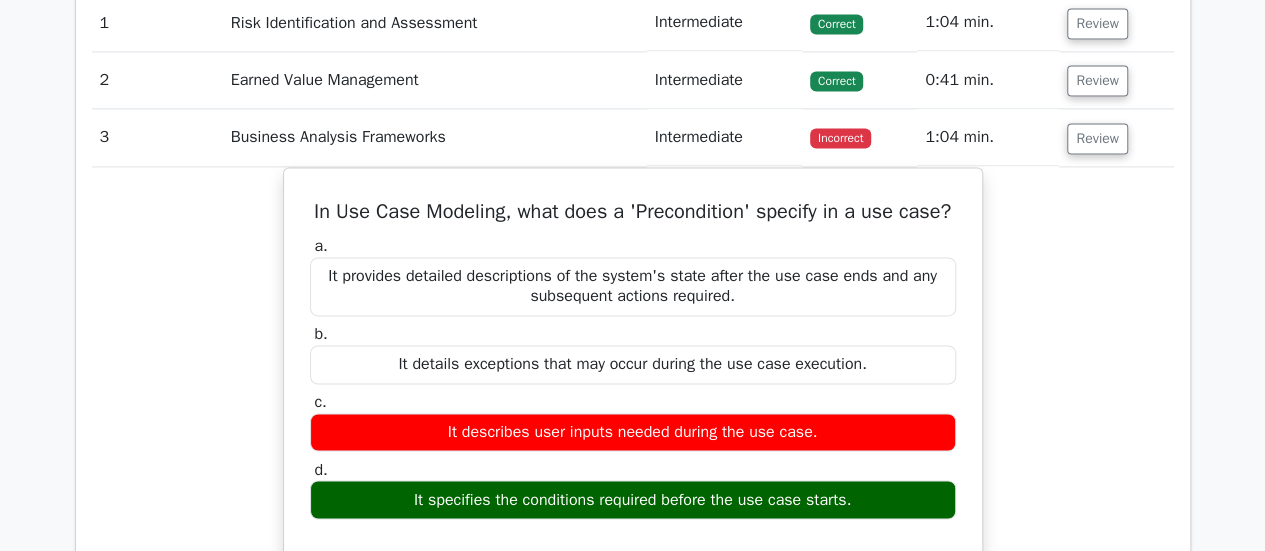 drag, startPoint x: 710, startPoint y: 293, endPoint x: 266, endPoint y: 81, distance: 492.01627 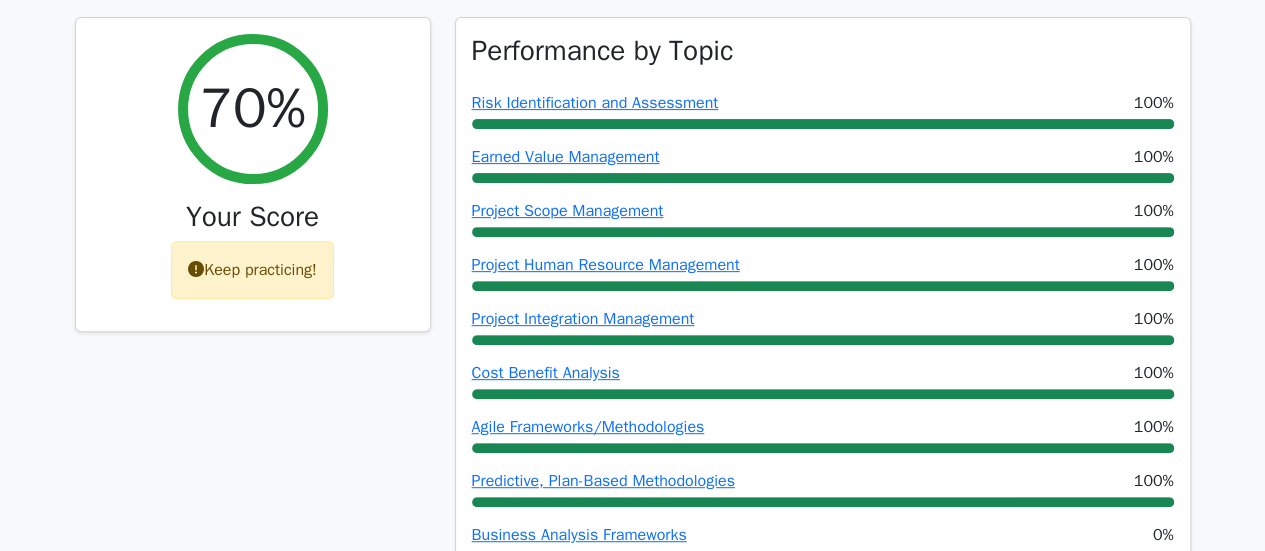 scroll, scrollTop: 252, scrollLeft: 0, axis: vertical 